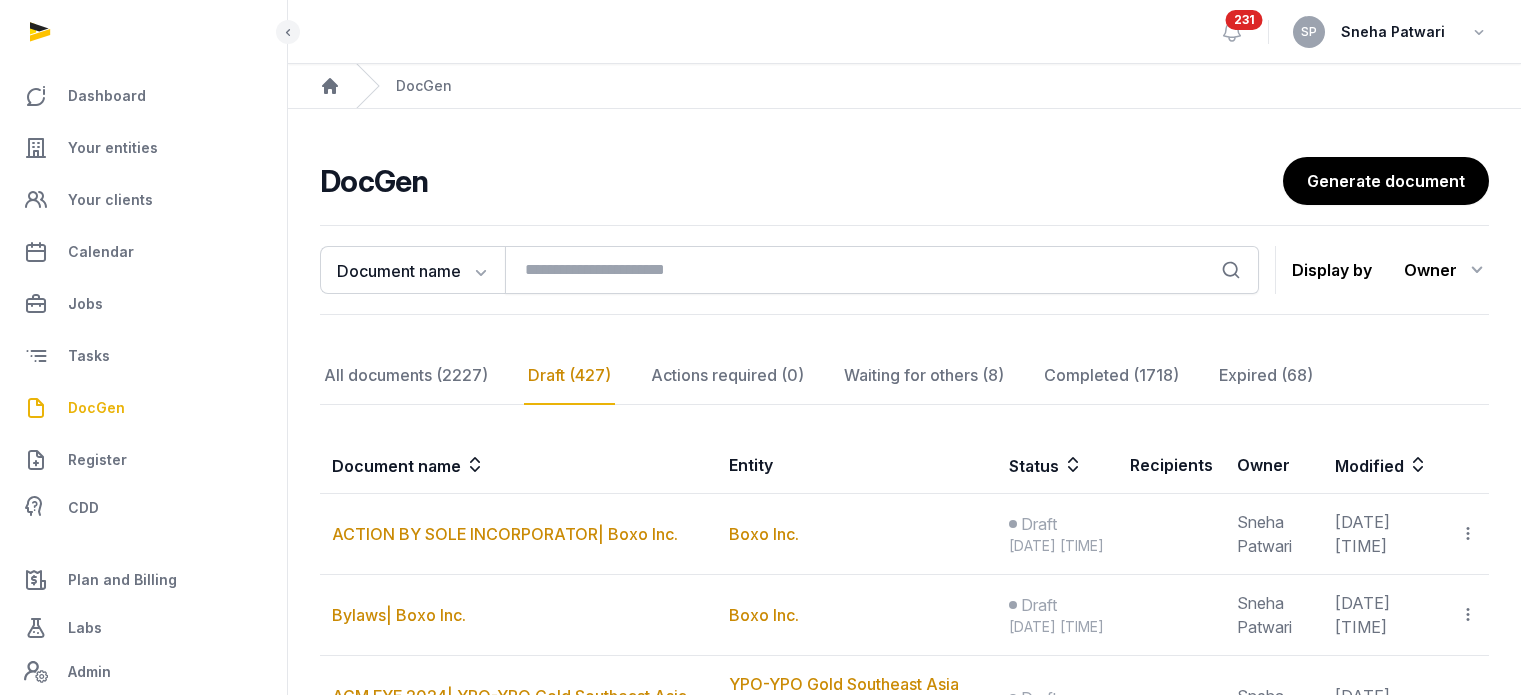 scroll, scrollTop: 83, scrollLeft: 0, axis: vertical 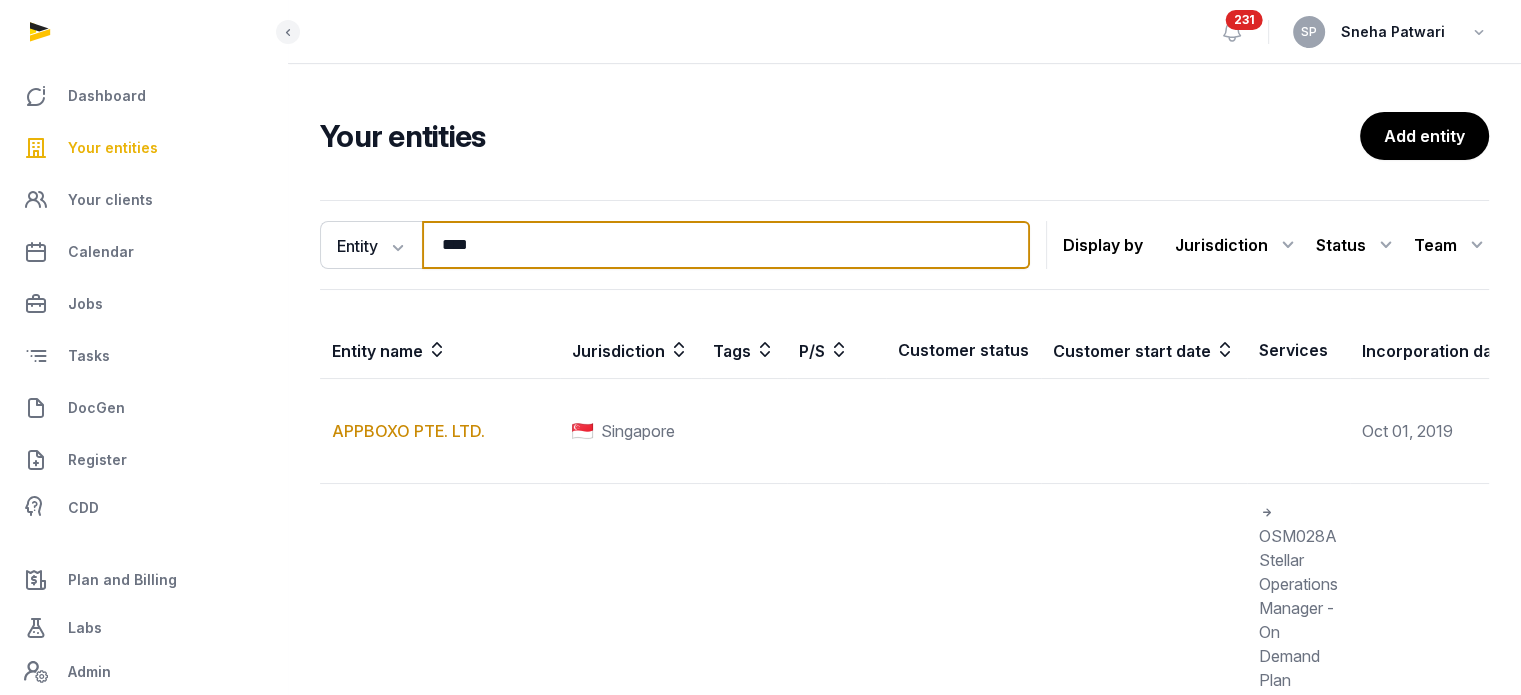 click on "****" at bounding box center [726, 245] 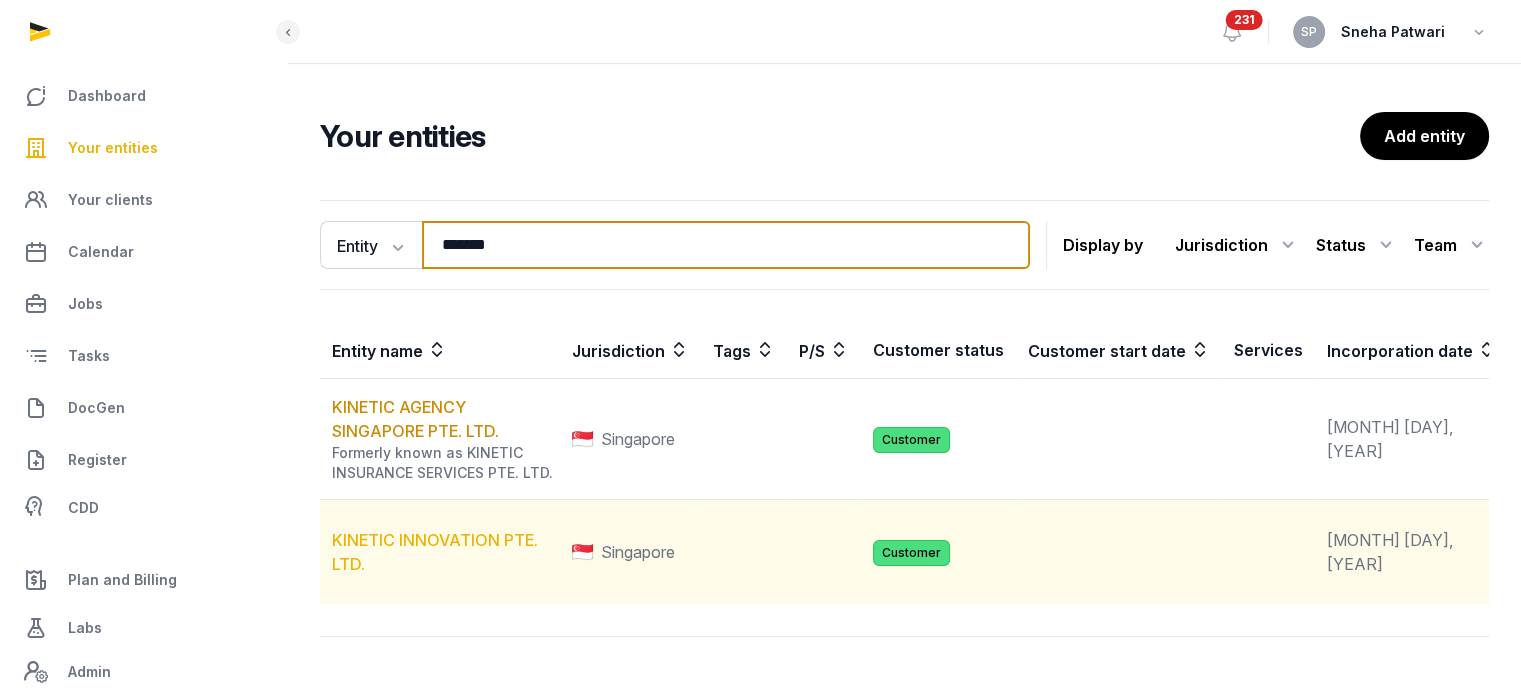 type on "*******" 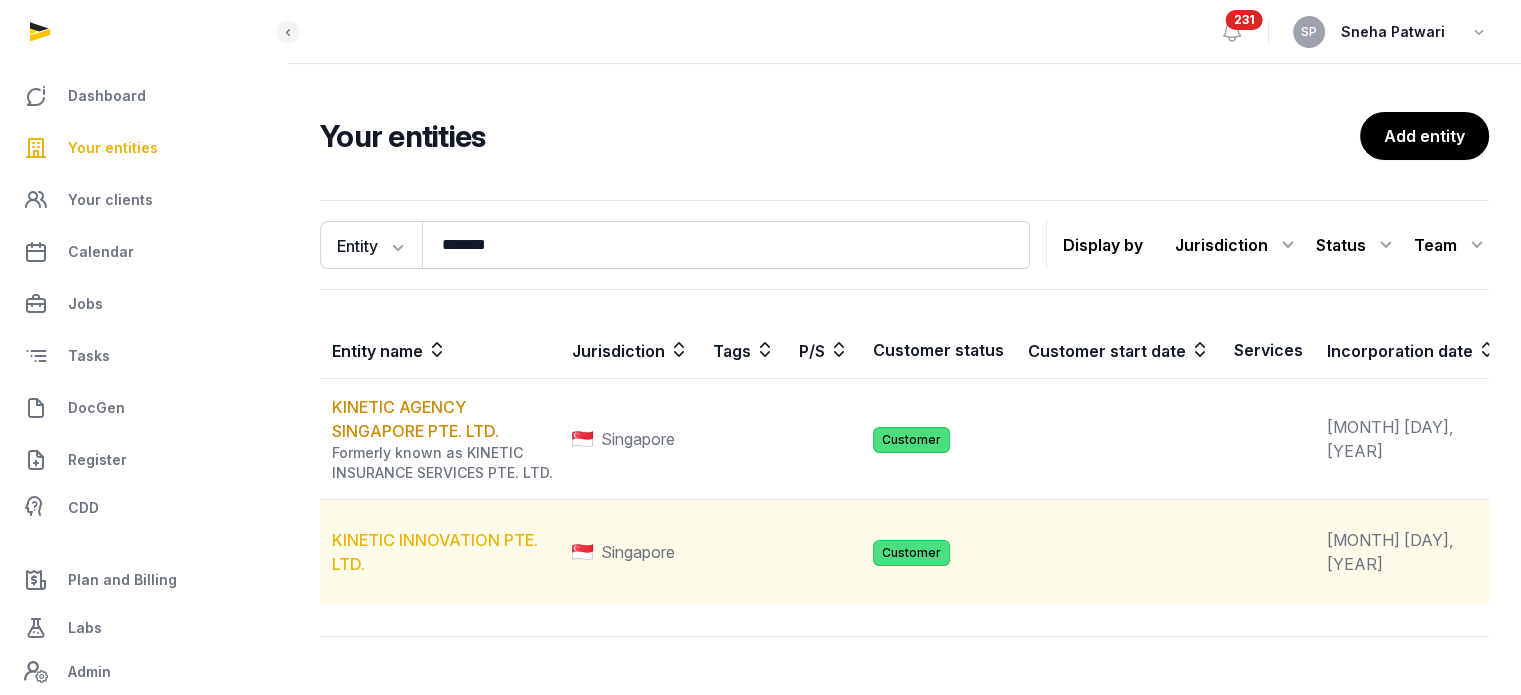 click on "KINETIC INNOVATION PTE. LTD." at bounding box center [435, 552] 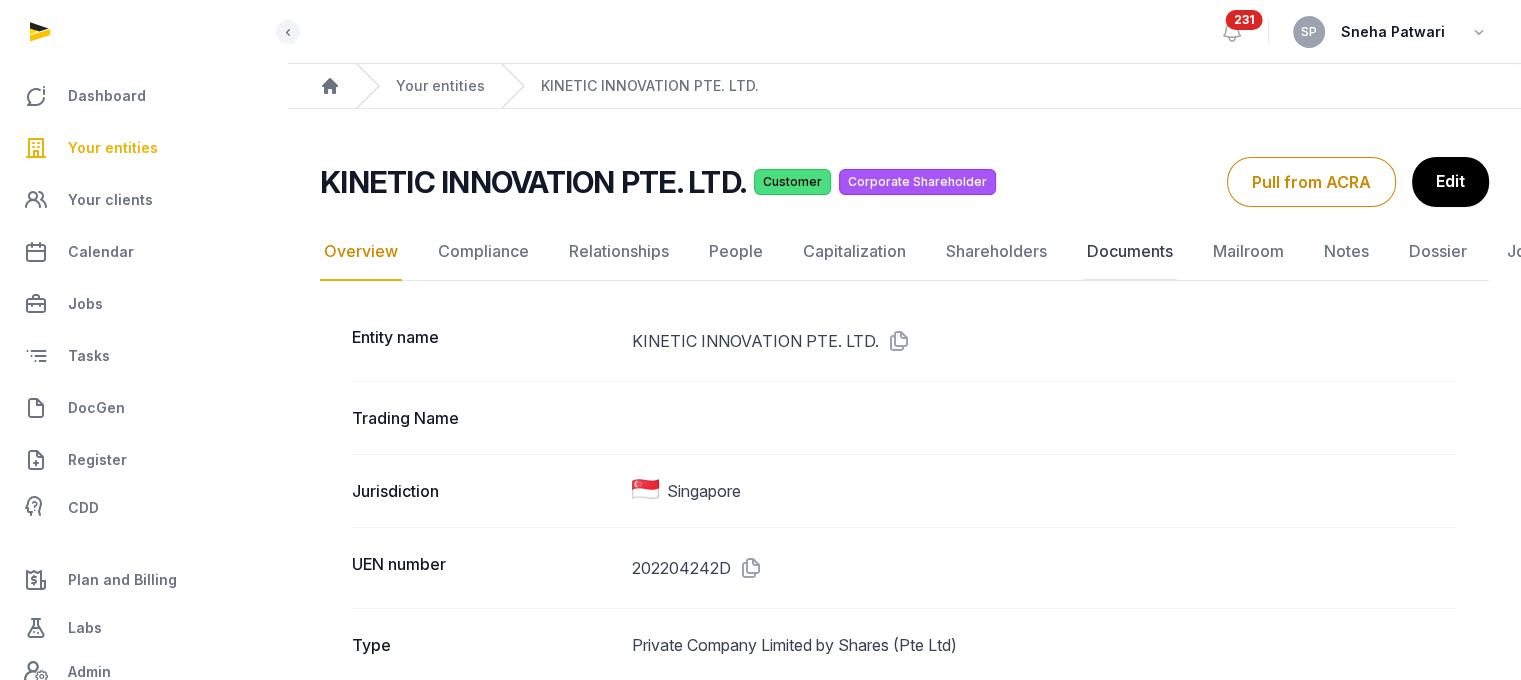 click on "Documents" 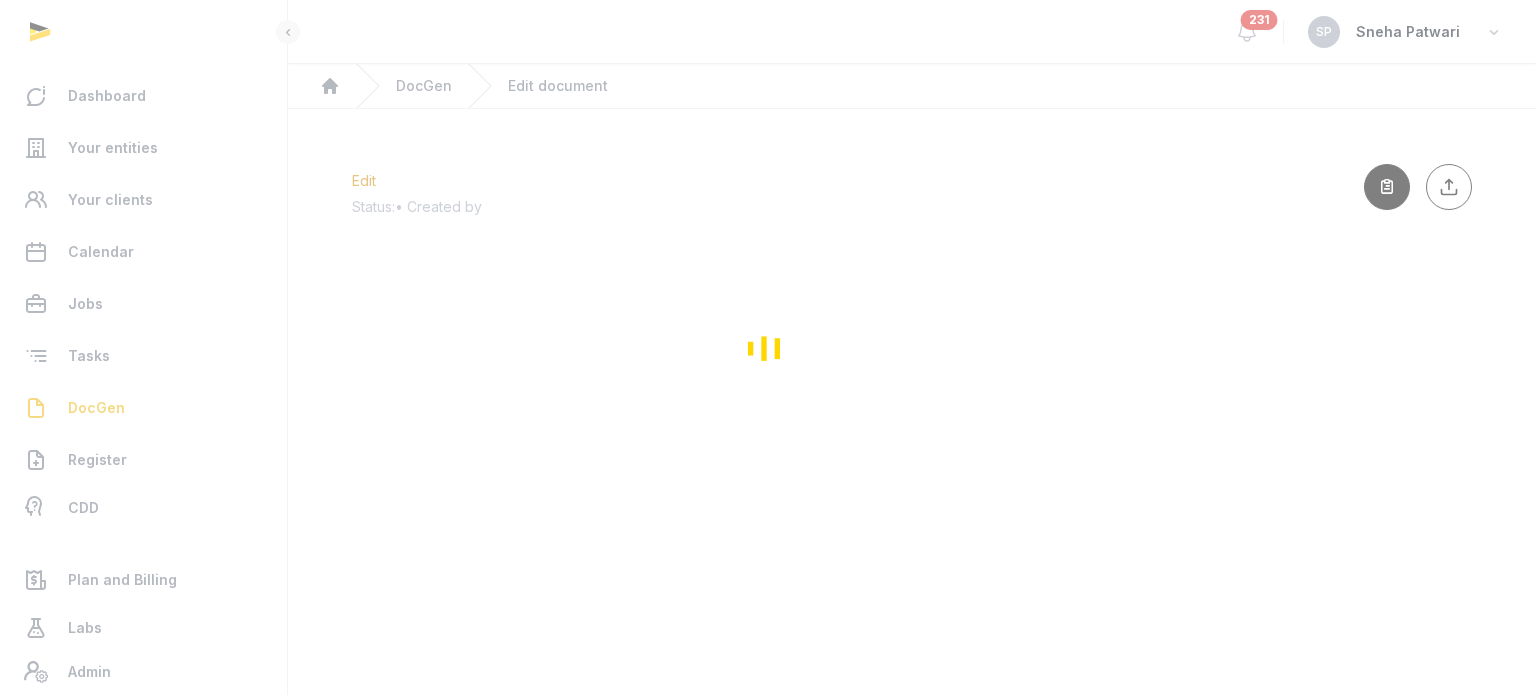 scroll, scrollTop: 0, scrollLeft: 0, axis: both 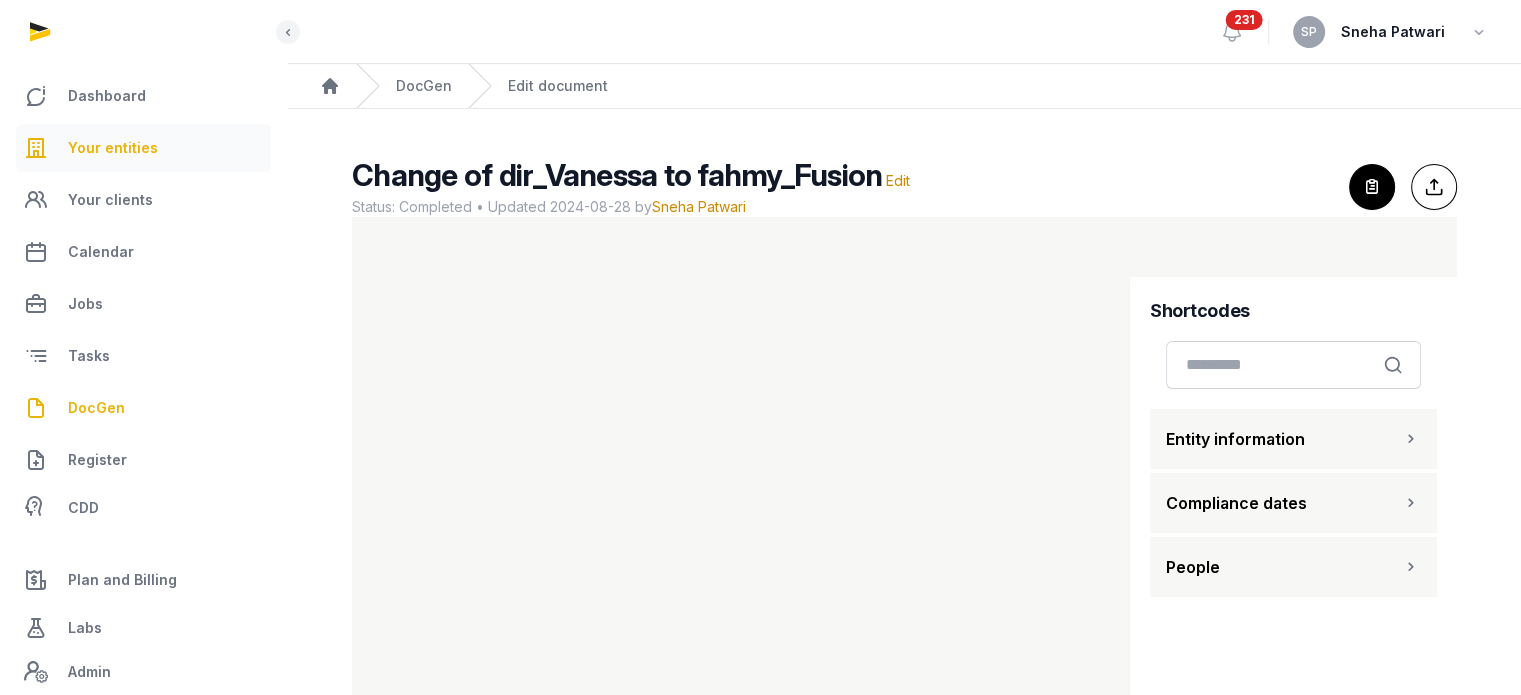 click on "Your entities" at bounding box center (143, 148) 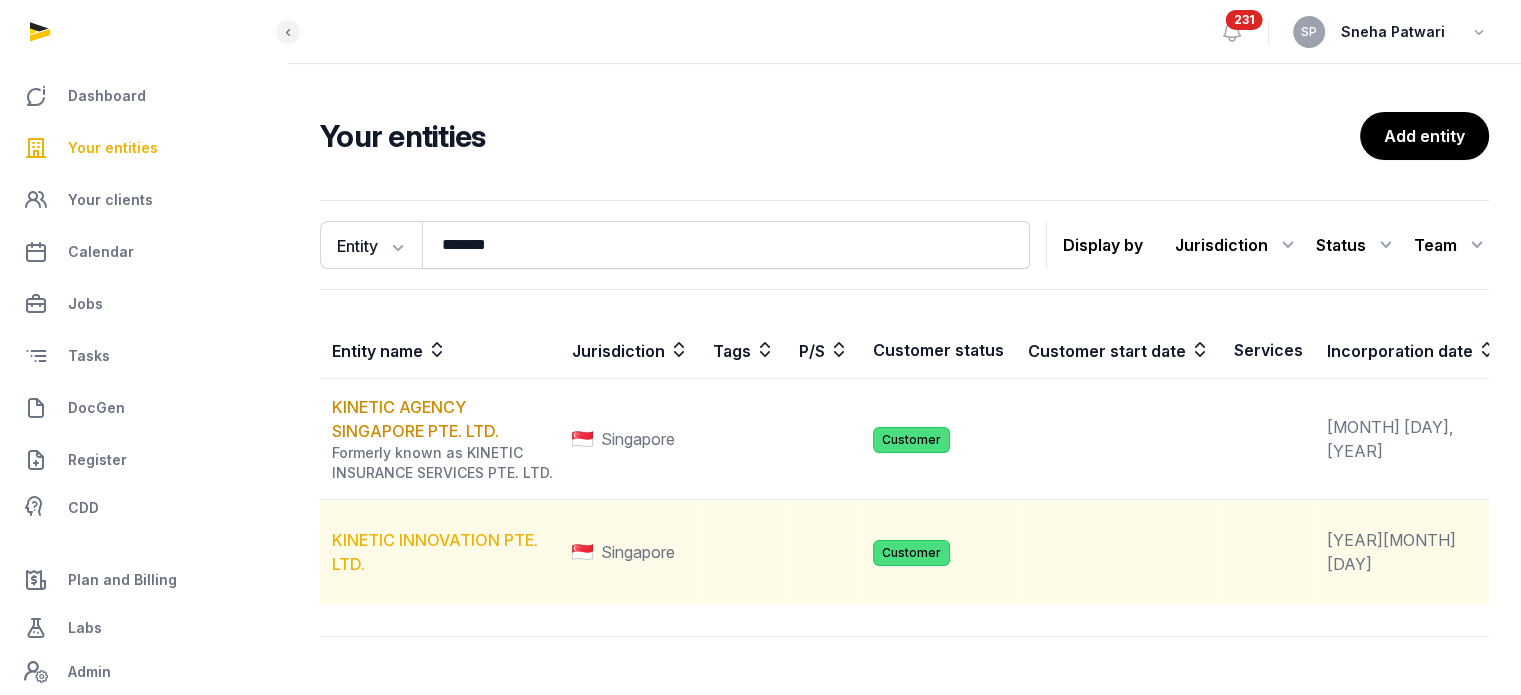 click on "KINETIC INNOVATION PTE. LTD." at bounding box center (435, 552) 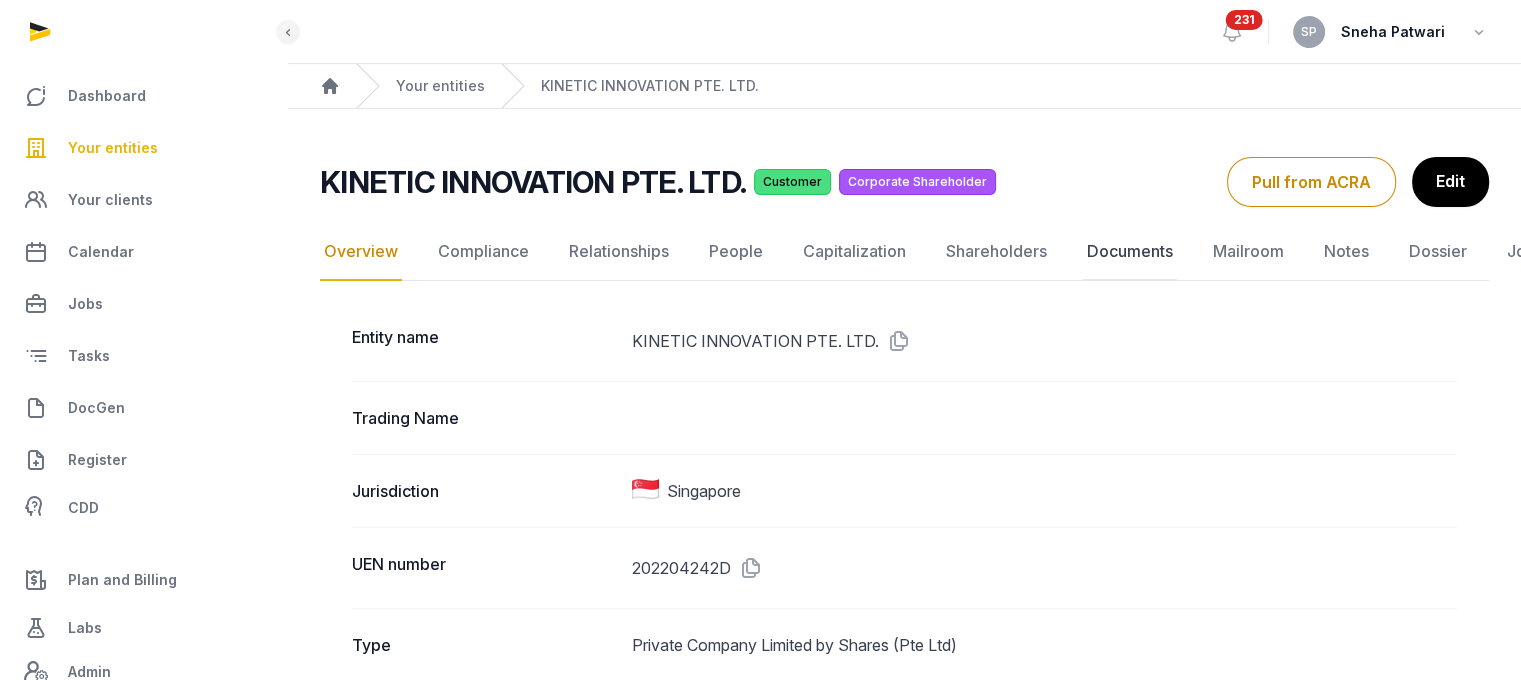 click on "Documents" 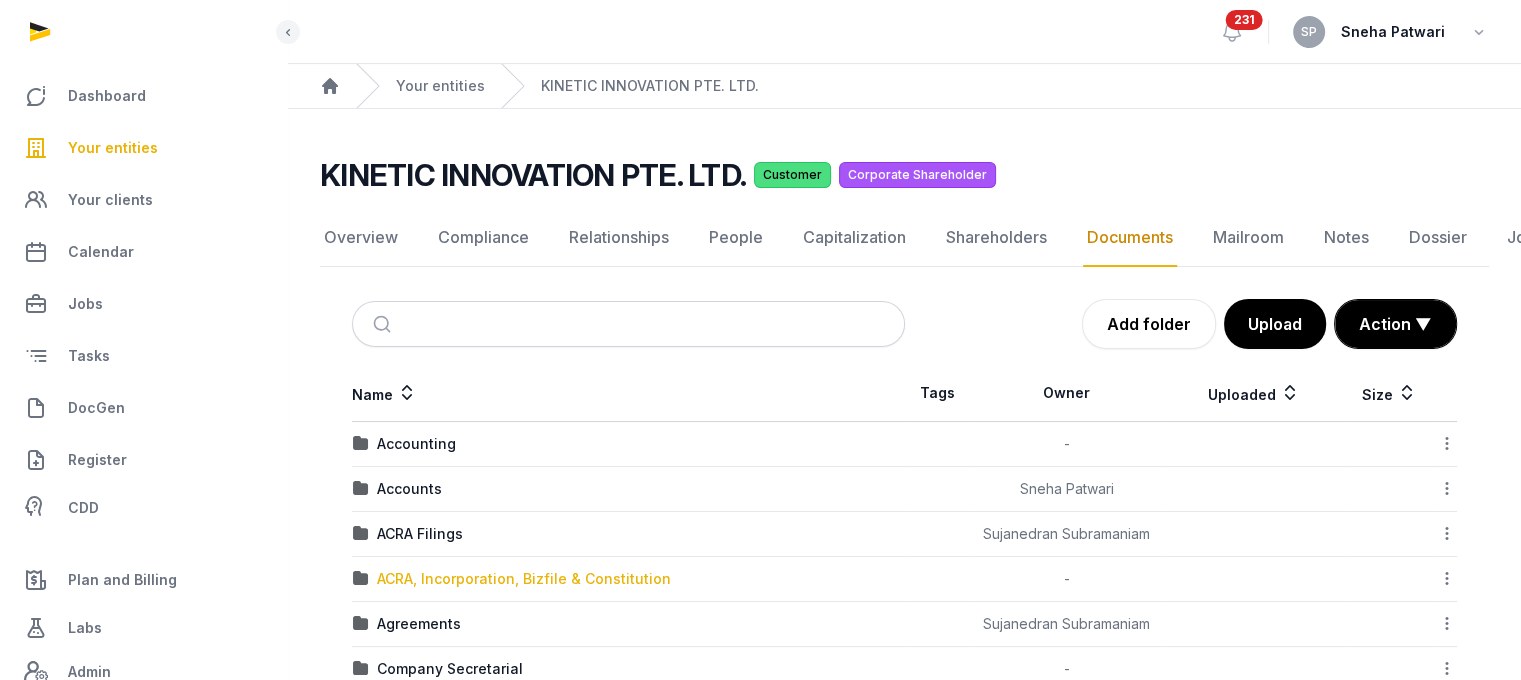 click on "ACRA, Incorporation, Bizfile & Constitution" at bounding box center [524, 579] 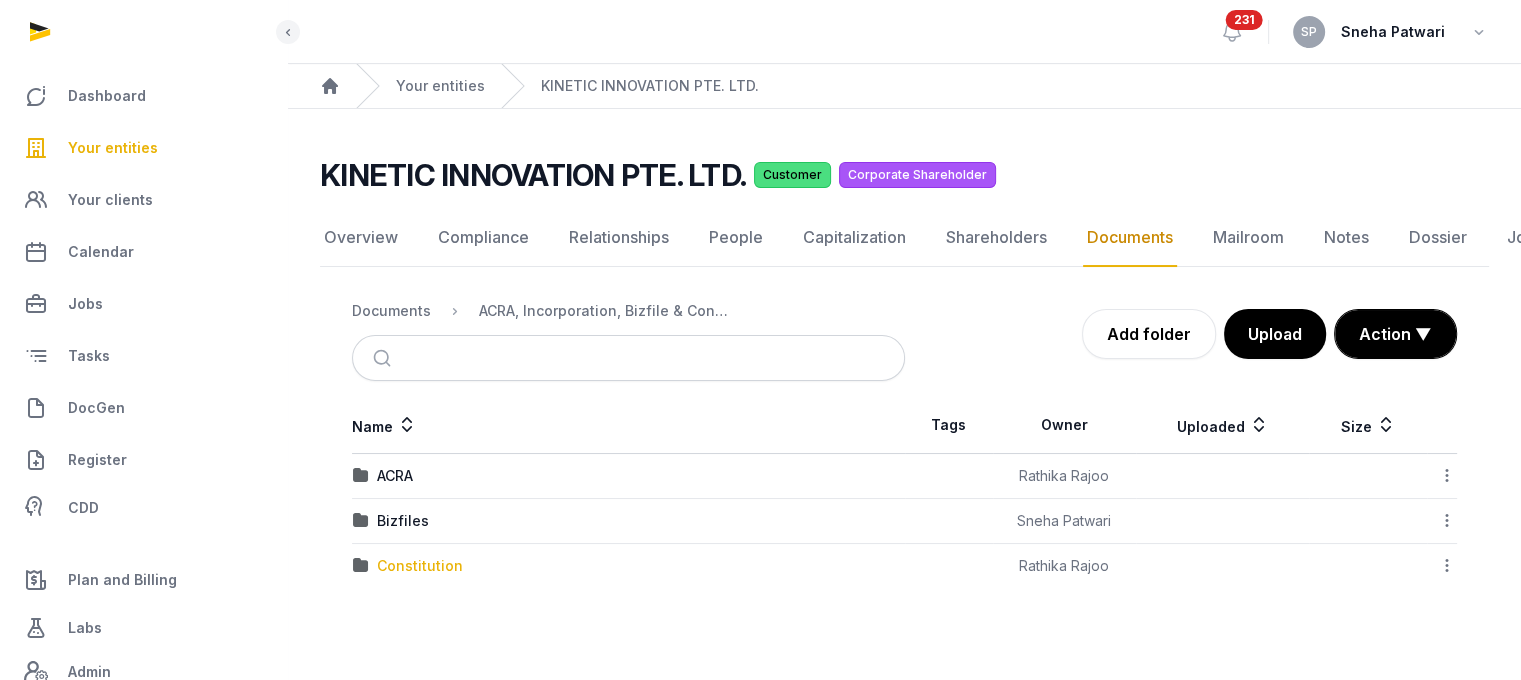 click on "Constitution" at bounding box center [420, 566] 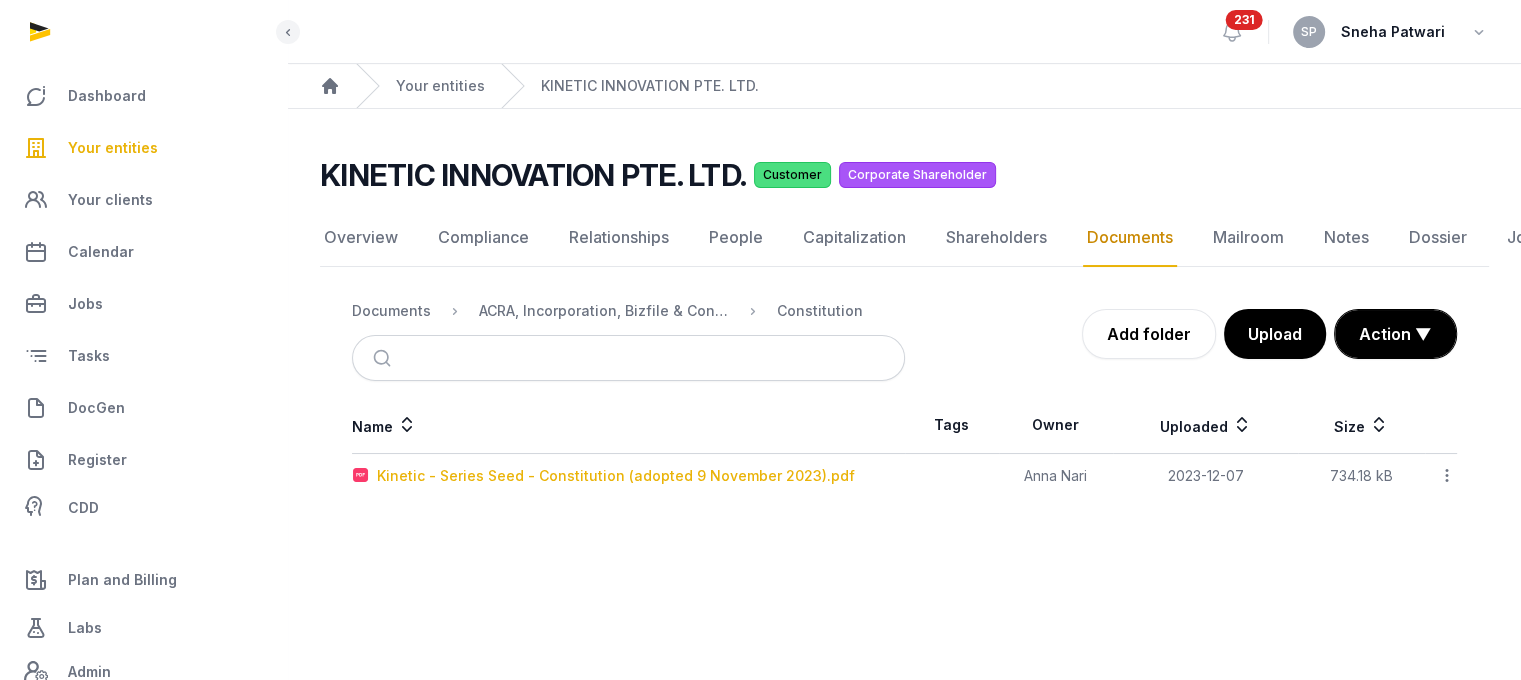 click on "Kinetic - Series Seed - Constitution (adopted 9 November 2023).pdf" at bounding box center (616, 476) 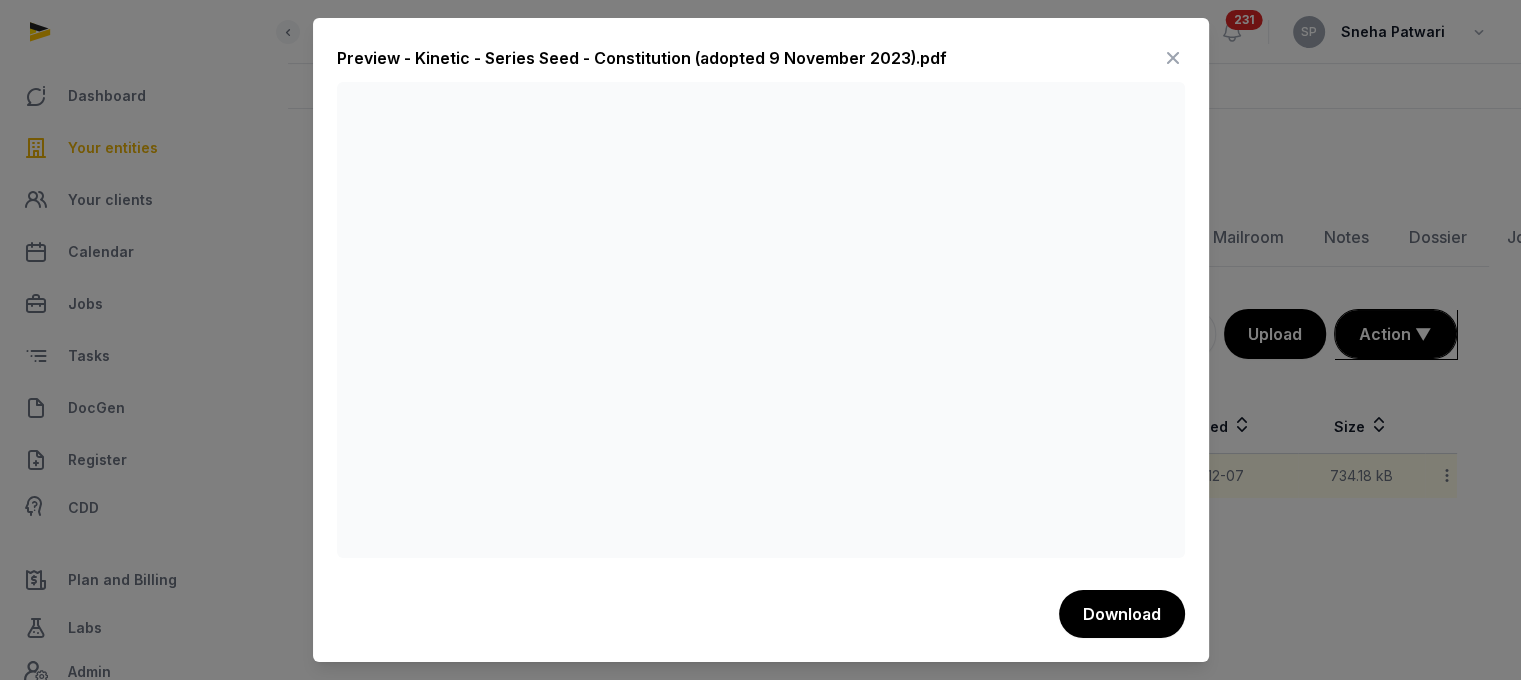 click on "Preview - Kinetic - Series Seed - Constitution (adopted 9 November 2023).pdf" at bounding box center [761, 62] 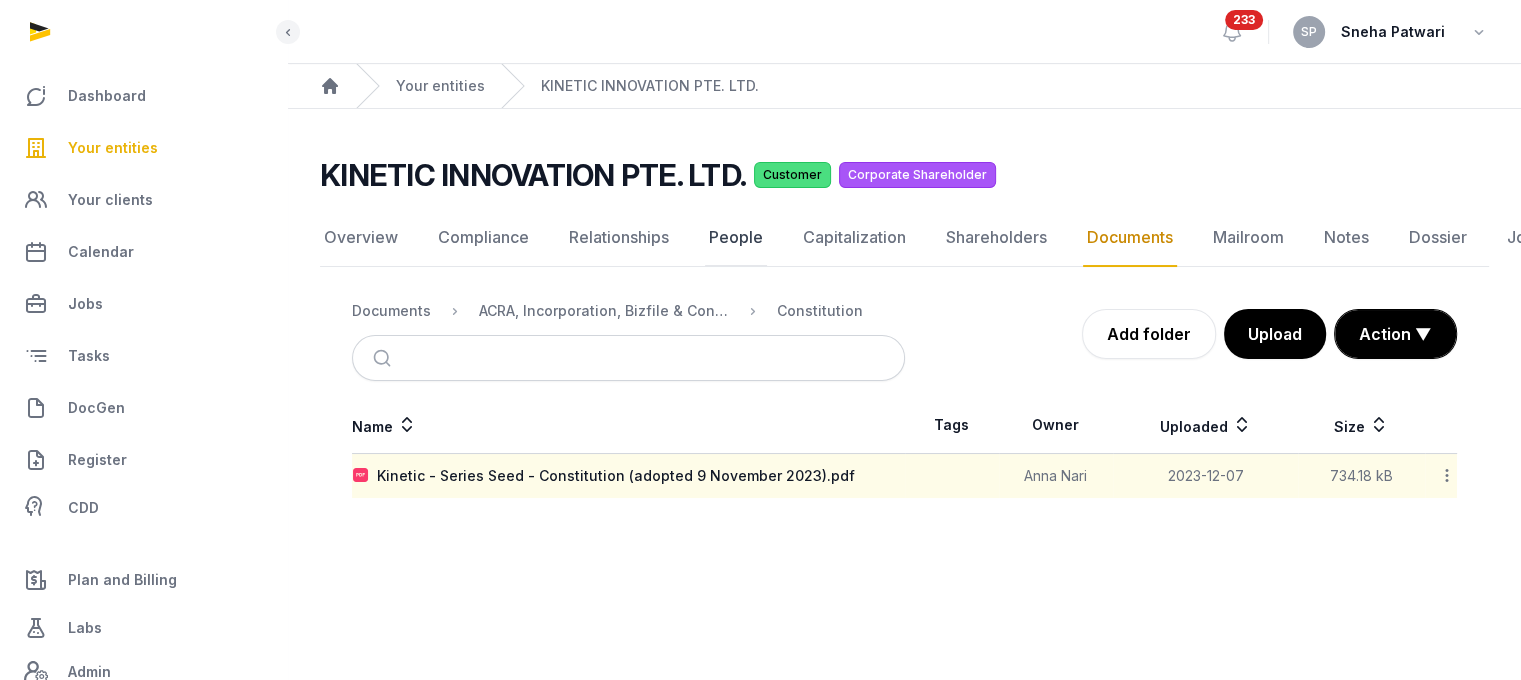 click on "People" 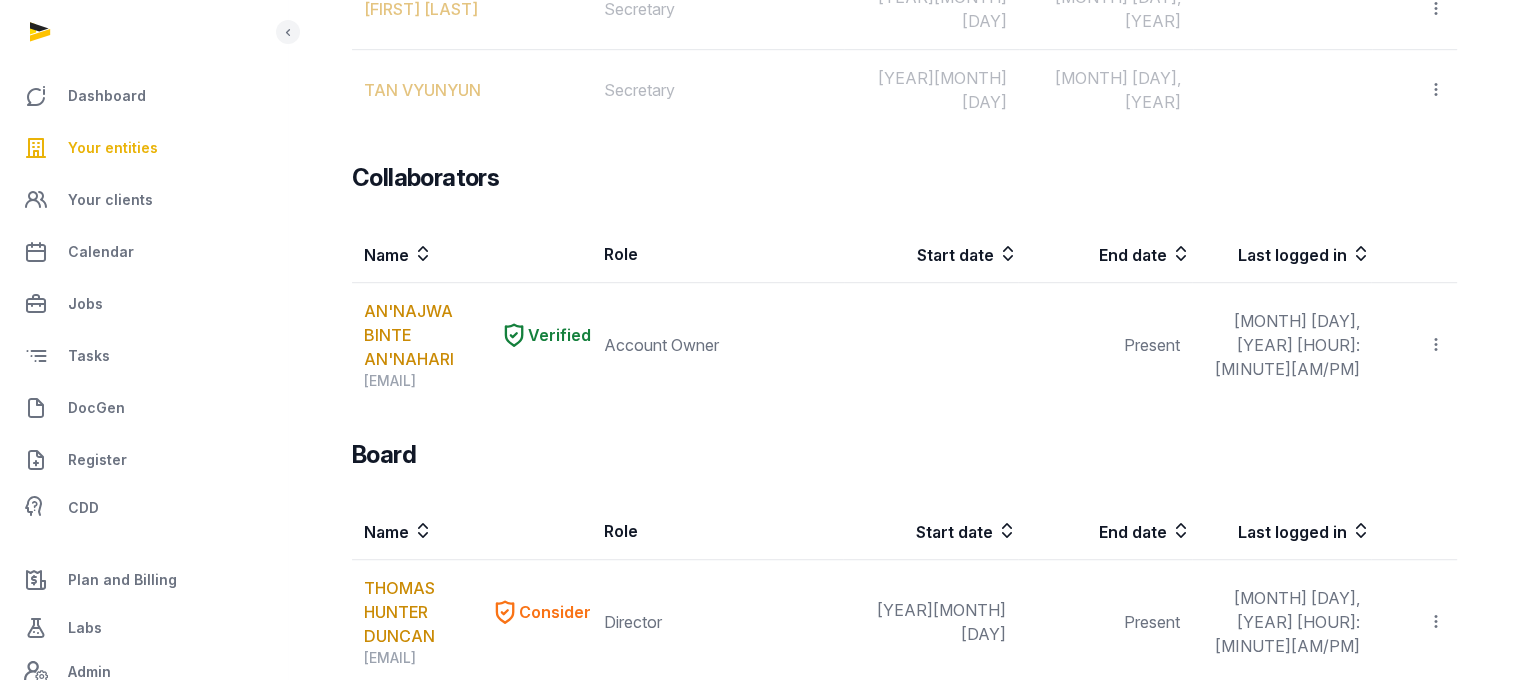 scroll, scrollTop: 1783, scrollLeft: 0, axis: vertical 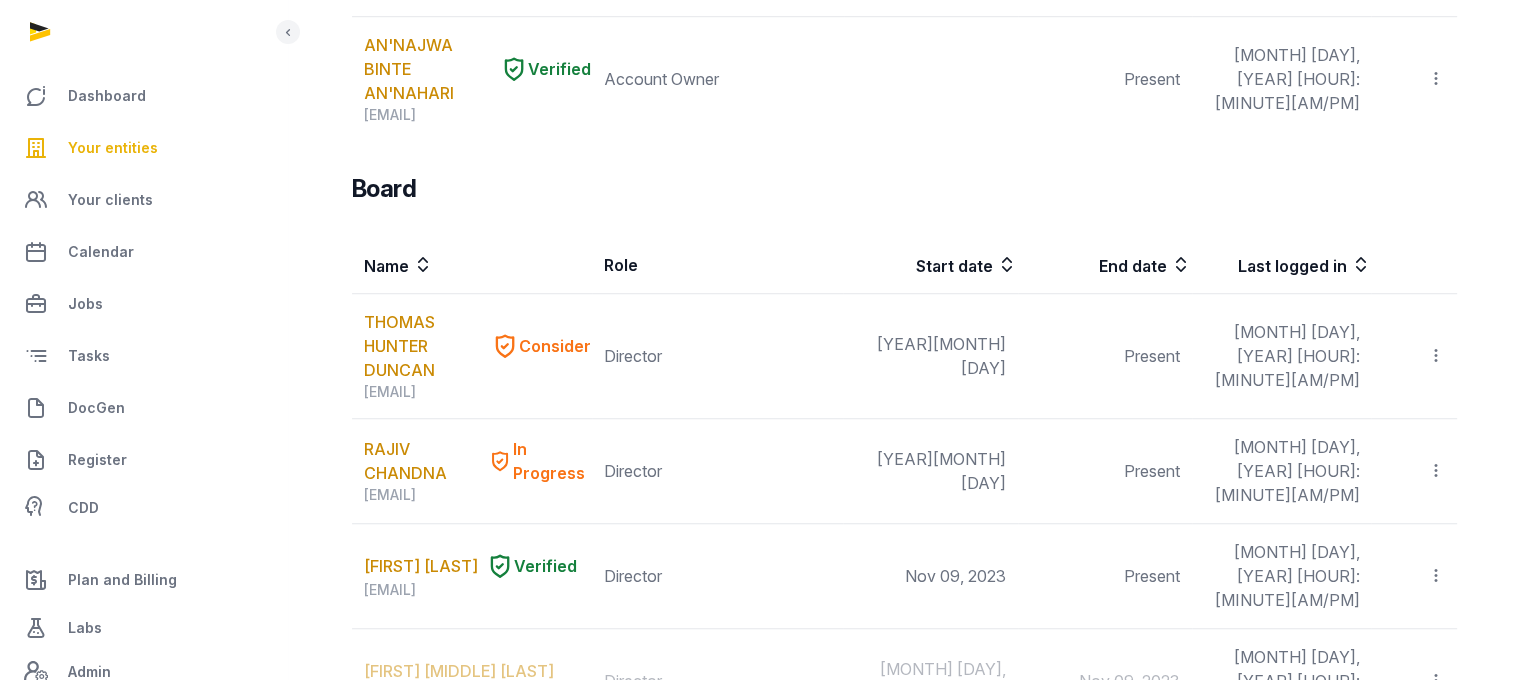 click on "Your entities" at bounding box center [113, 148] 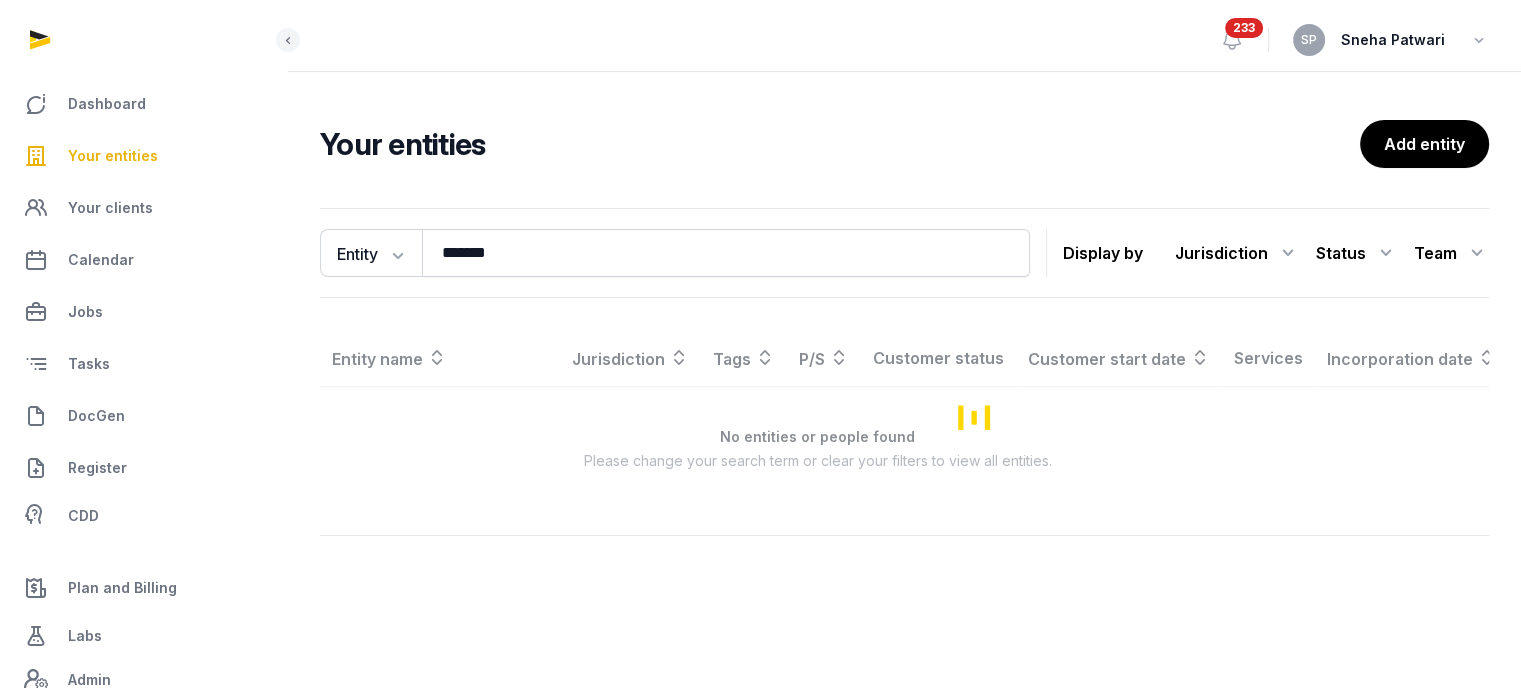 scroll, scrollTop: 0, scrollLeft: 0, axis: both 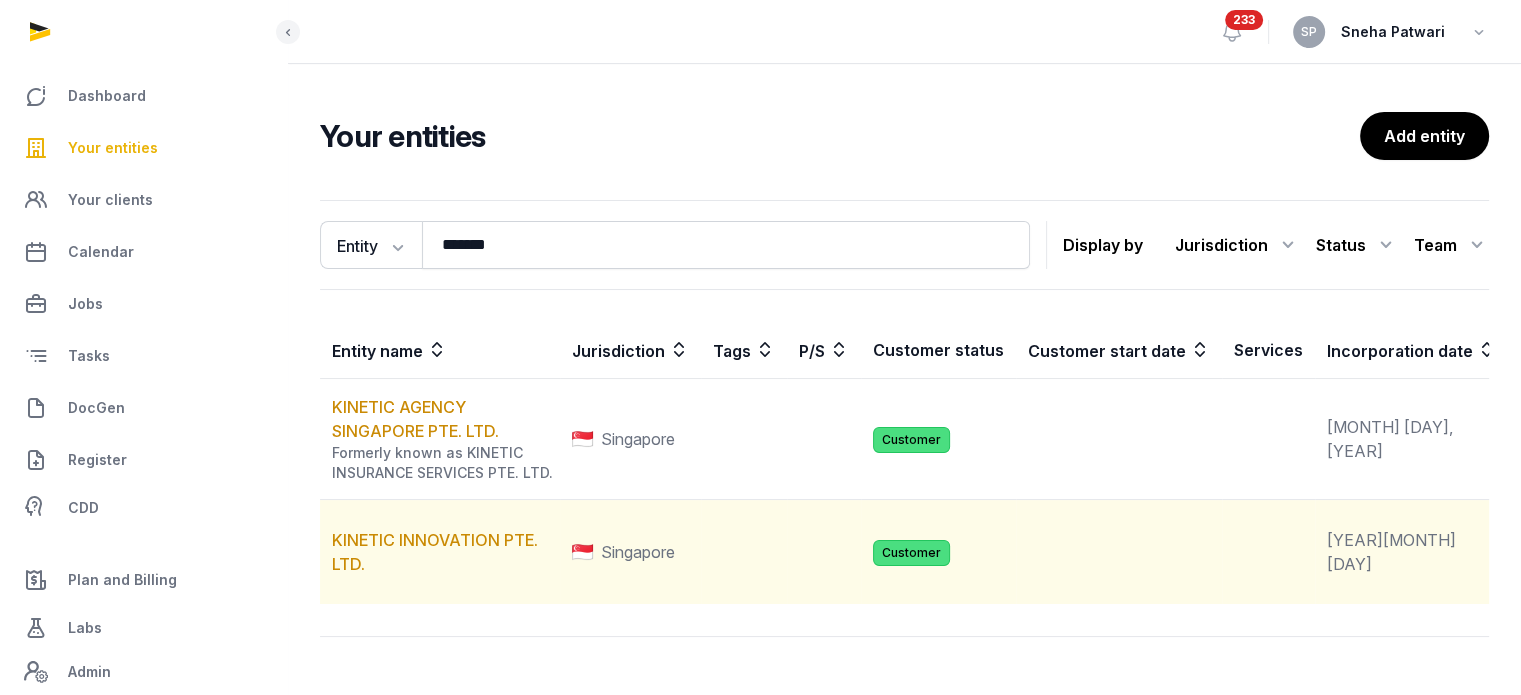 click on "KINETIC INNOVATION PTE. LTD." at bounding box center [440, 552] 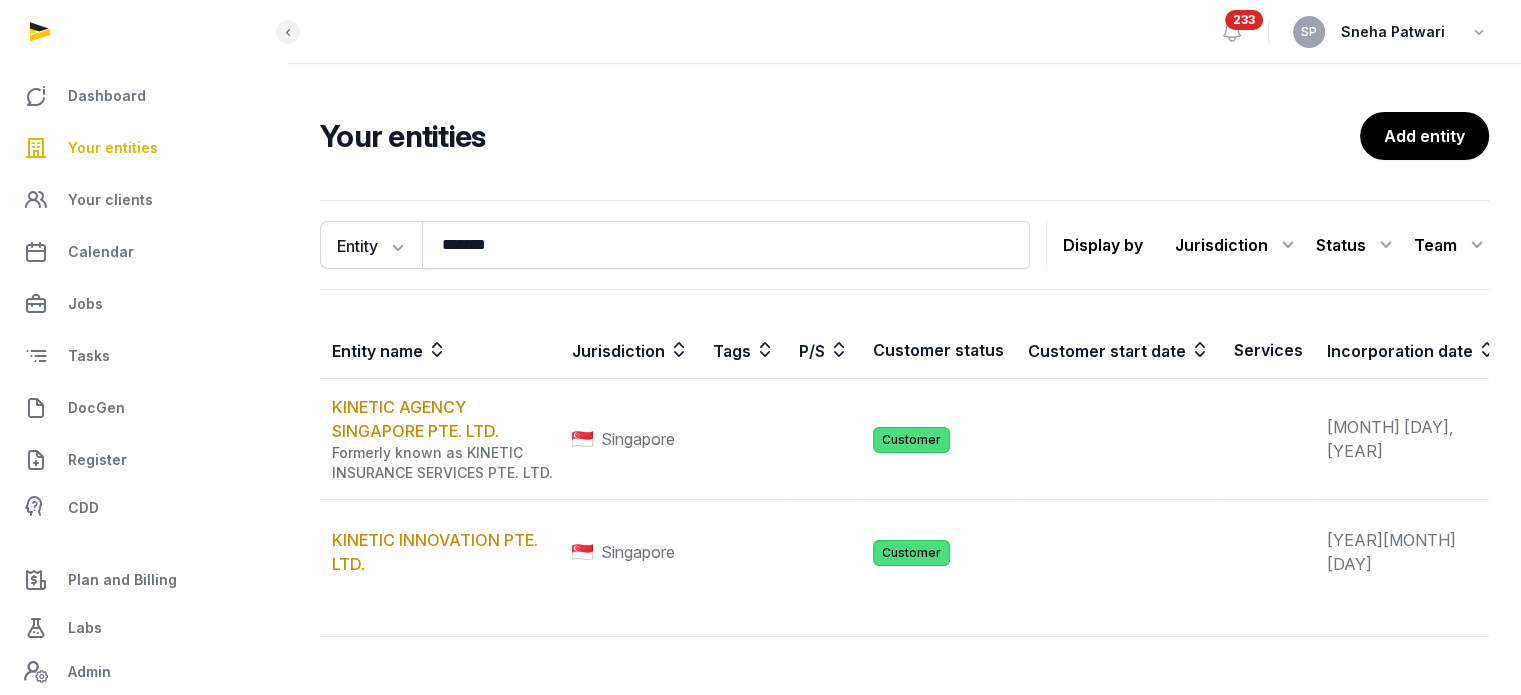 scroll, scrollTop: 180, scrollLeft: 0, axis: vertical 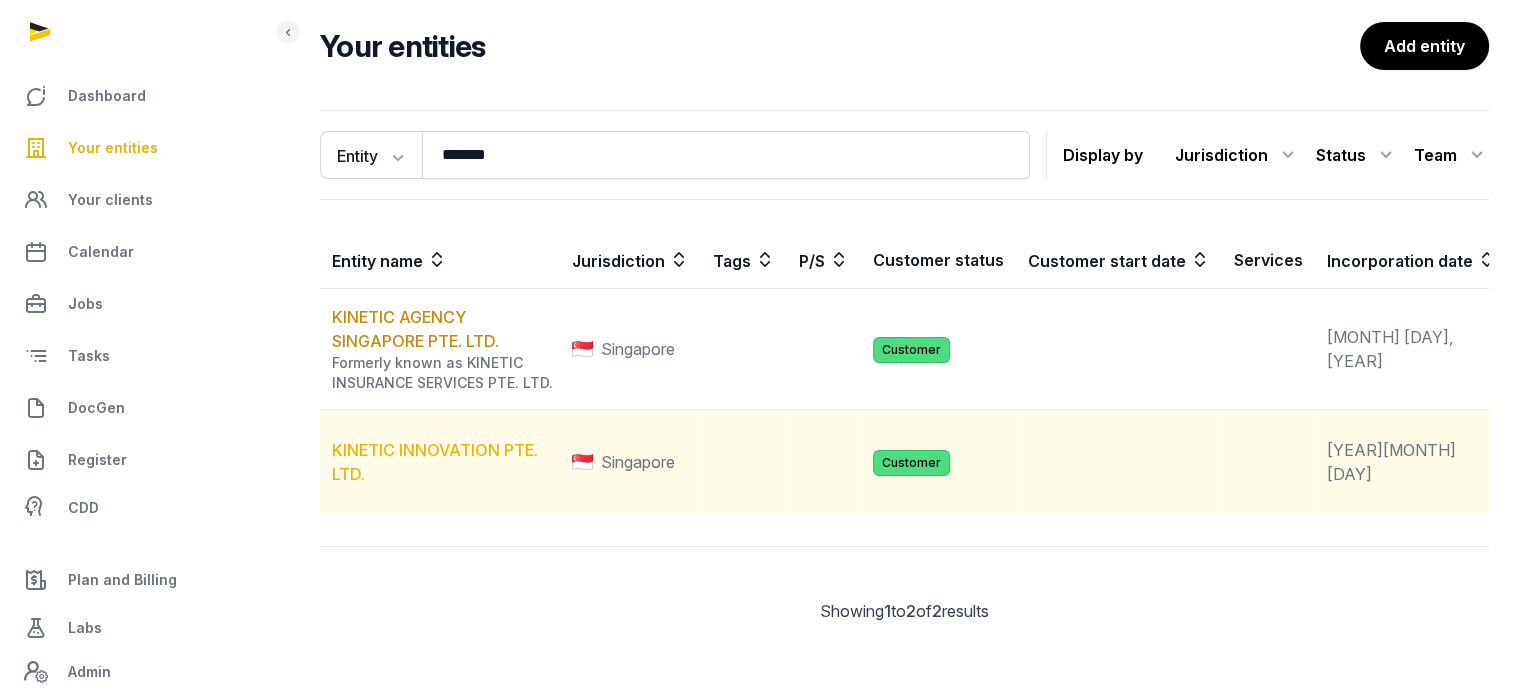 click on "KINETIC INNOVATION PTE. LTD." at bounding box center [435, 462] 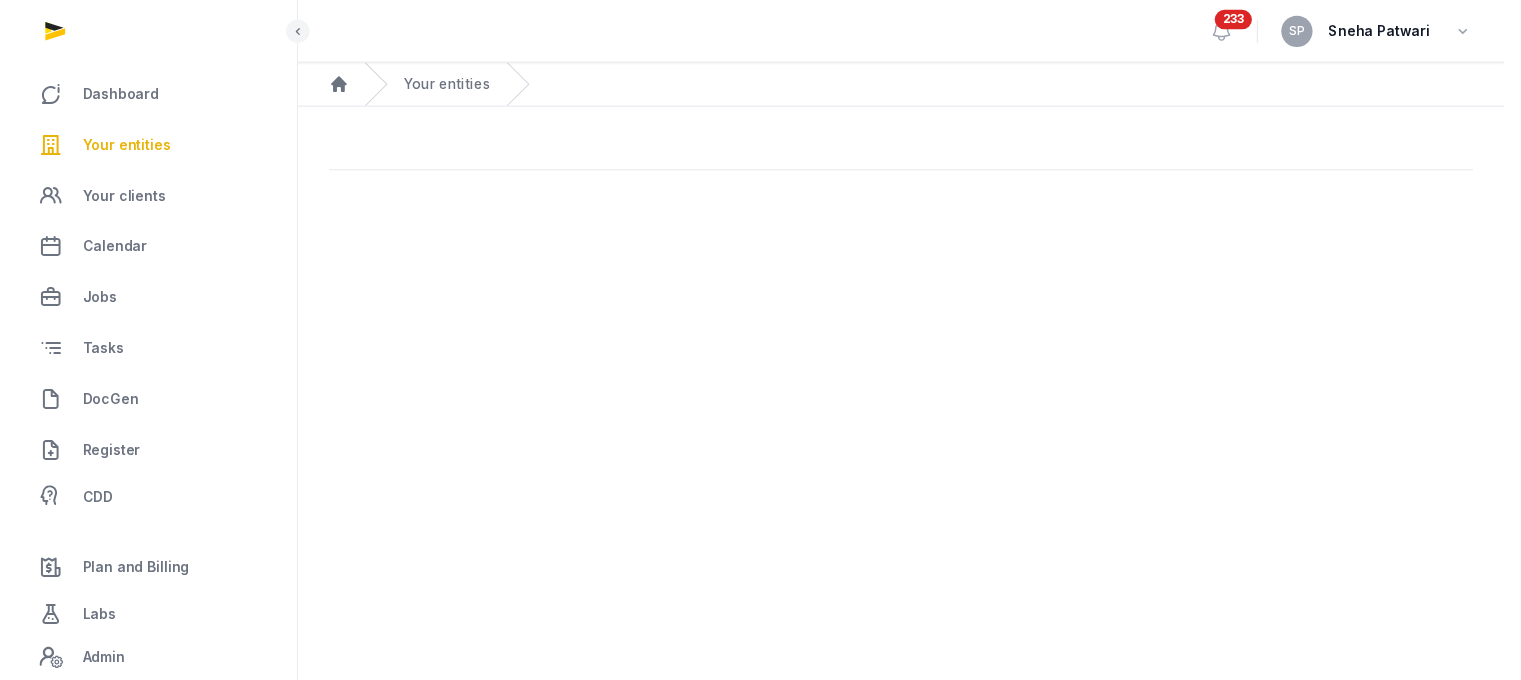 scroll, scrollTop: 0, scrollLeft: 0, axis: both 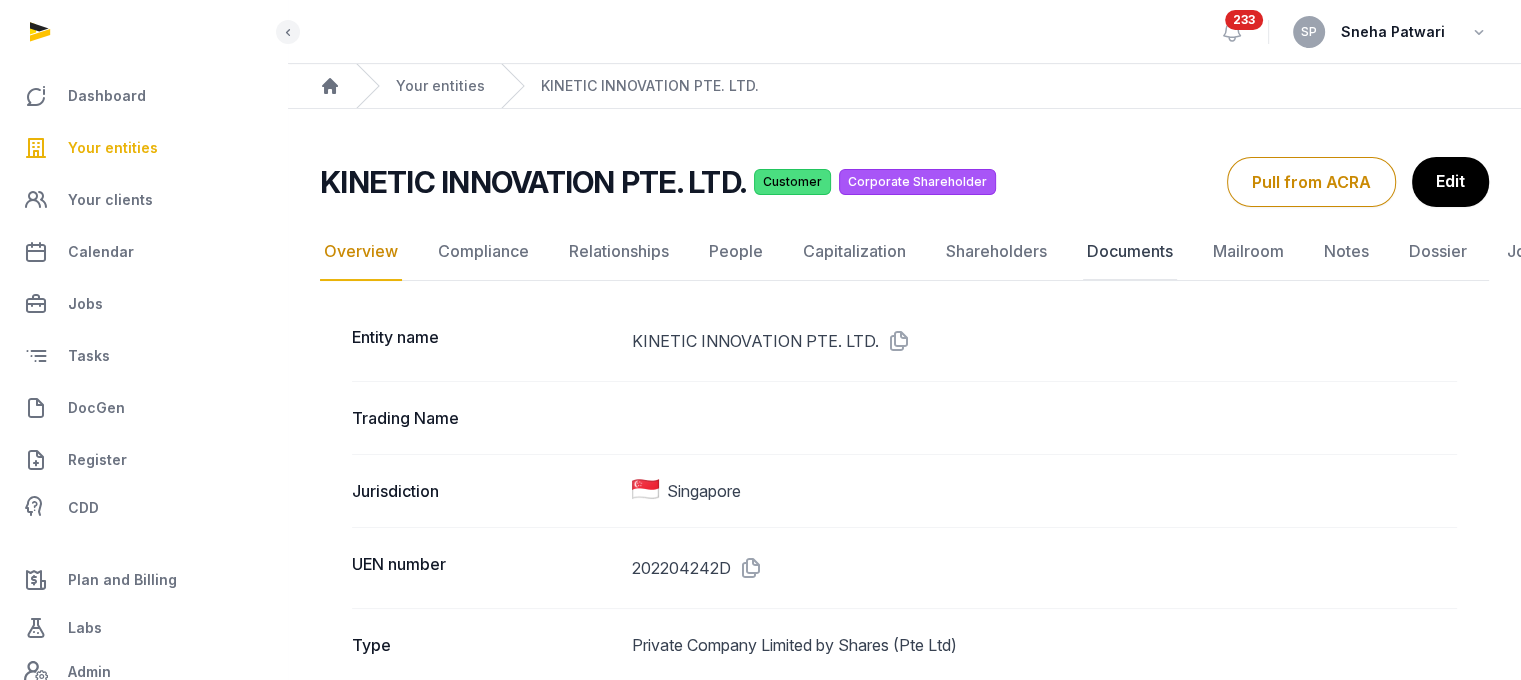 click on "Documents" 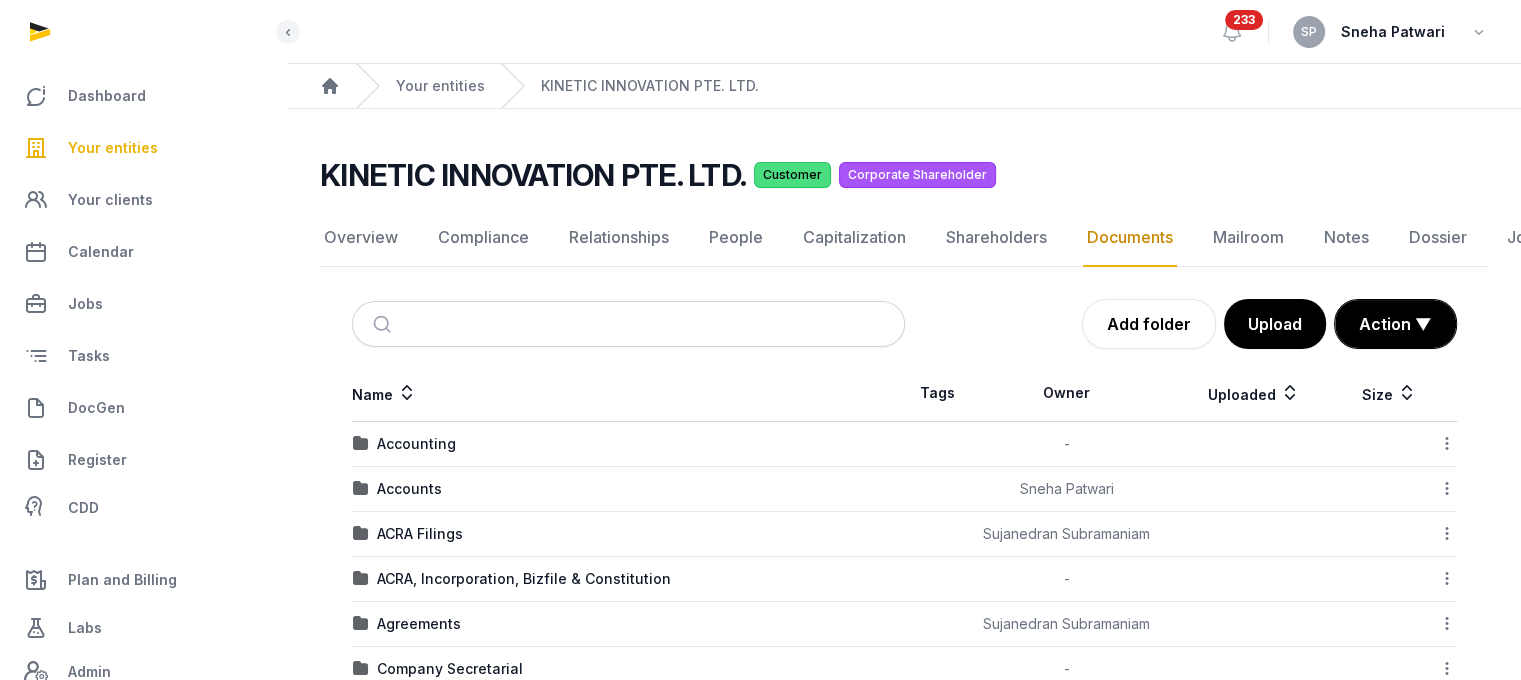 scroll, scrollTop: 594, scrollLeft: 0, axis: vertical 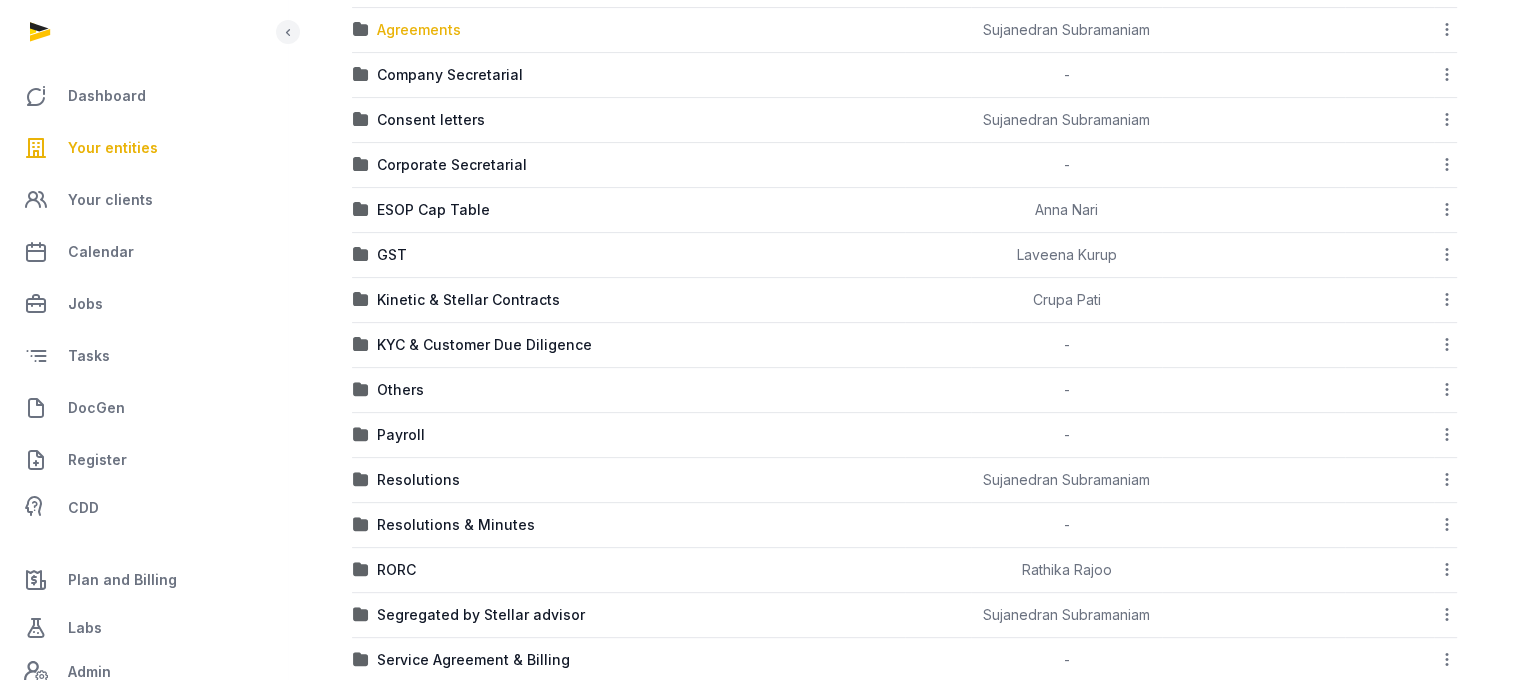 click on "Agreements" at bounding box center (419, 30) 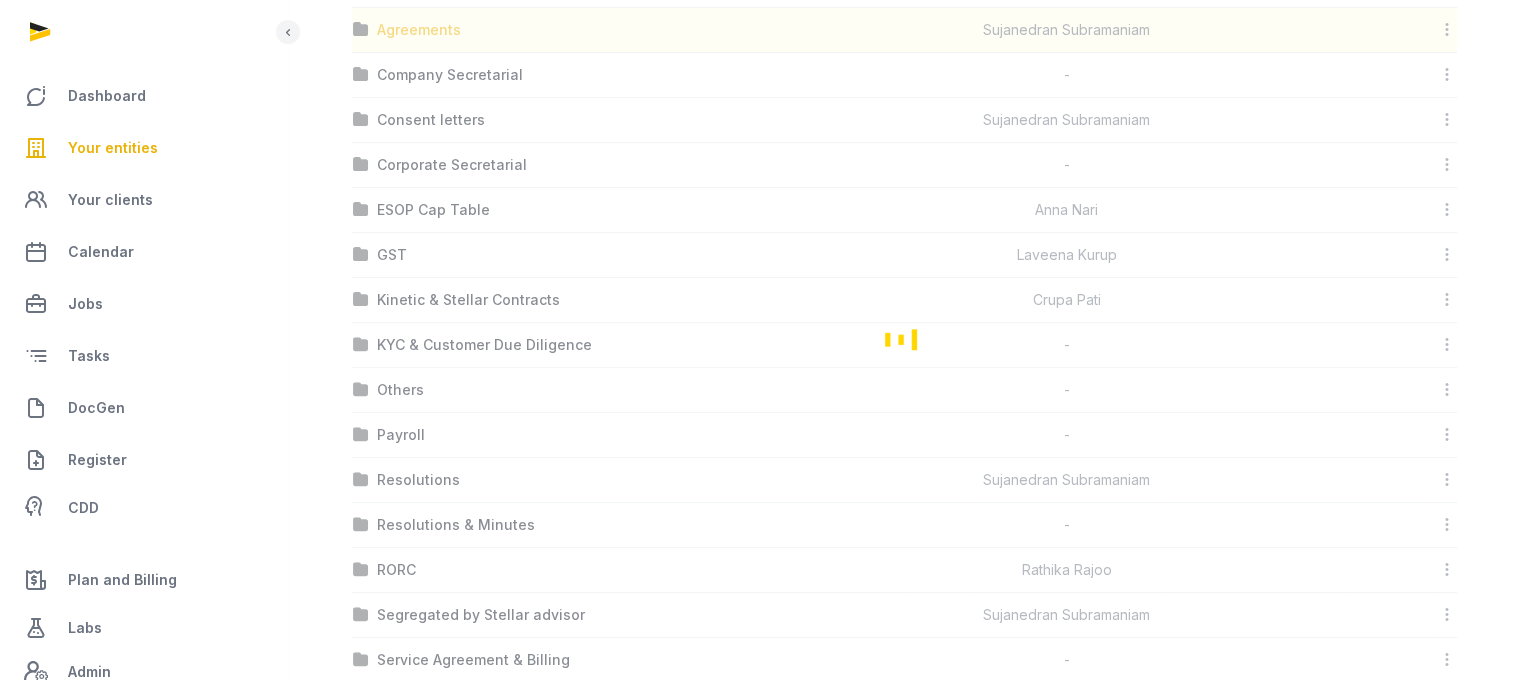scroll, scrollTop: 364, scrollLeft: 0, axis: vertical 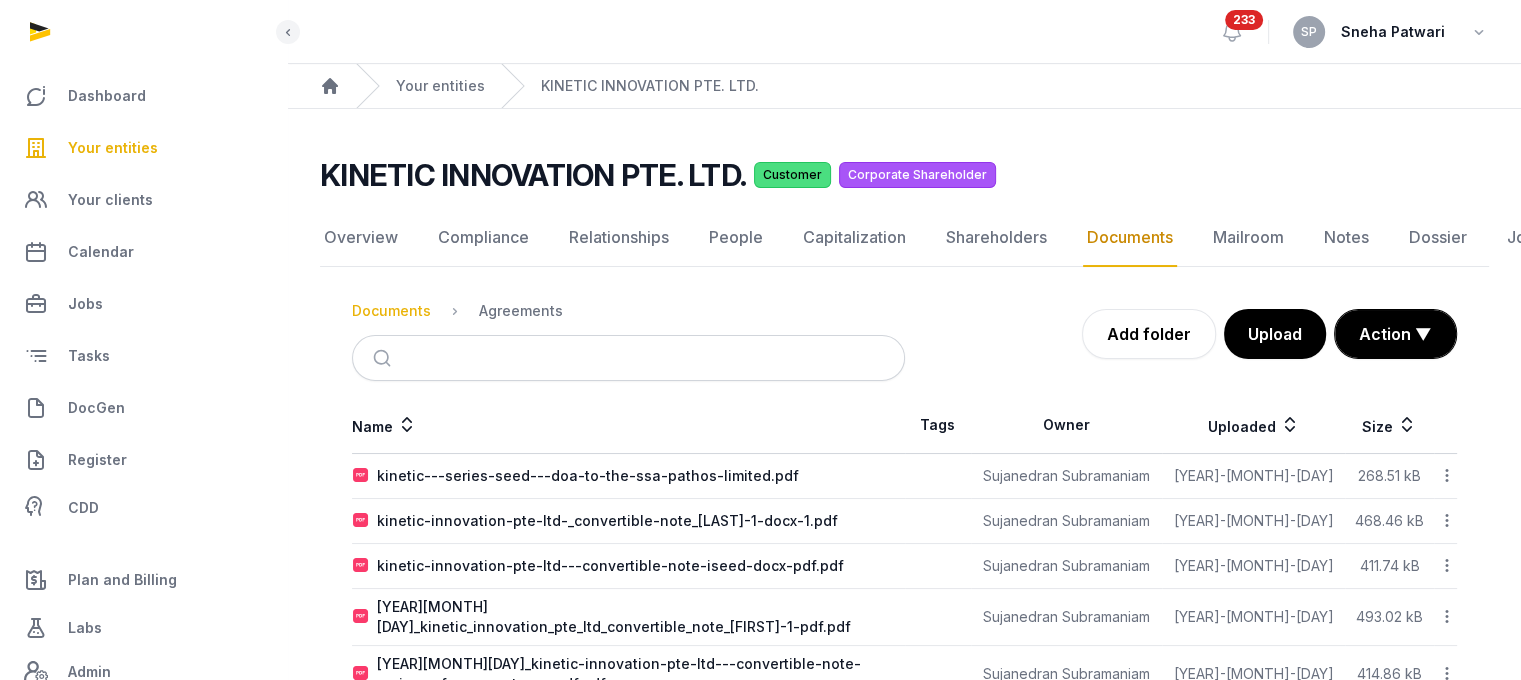 click on "Documents" at bounding box center [391, 311] 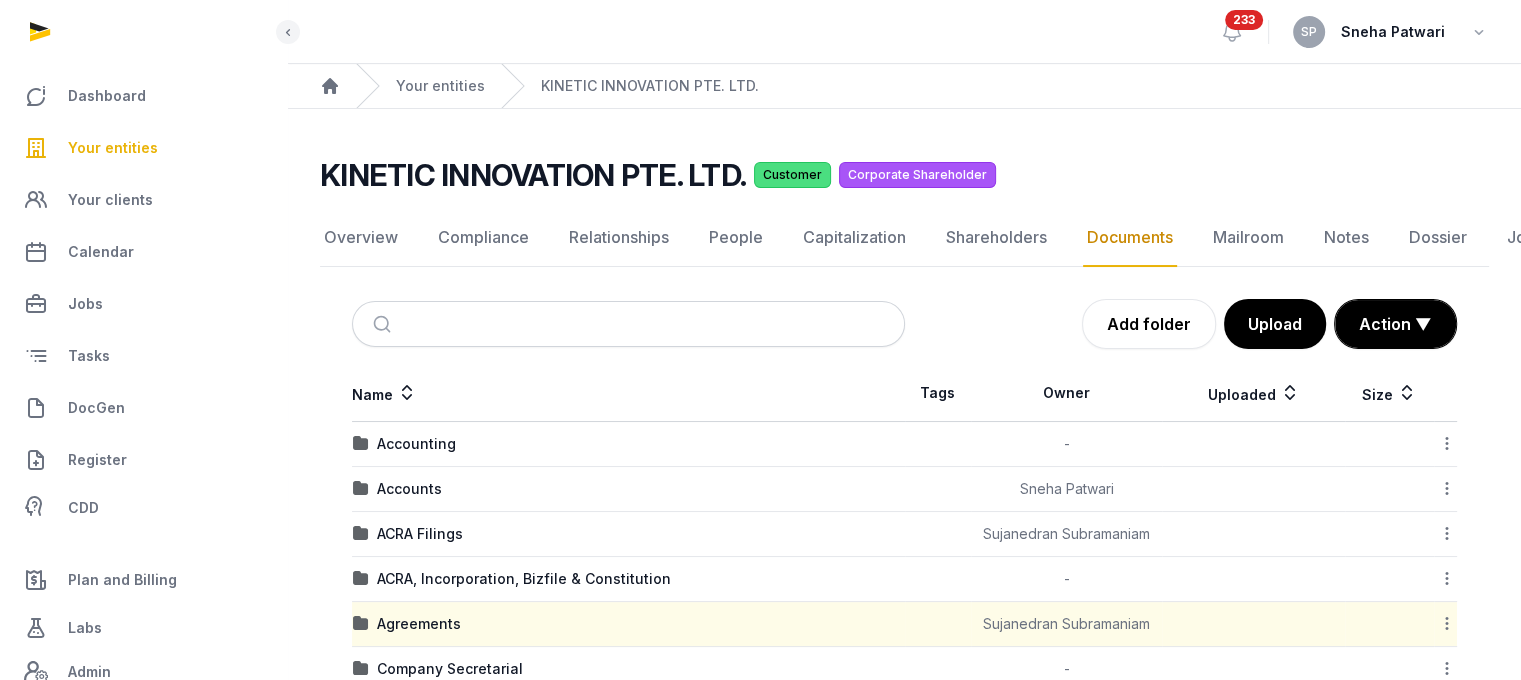 scroll, scrollTop: 594, scrollLeft: 0, axis: vertical 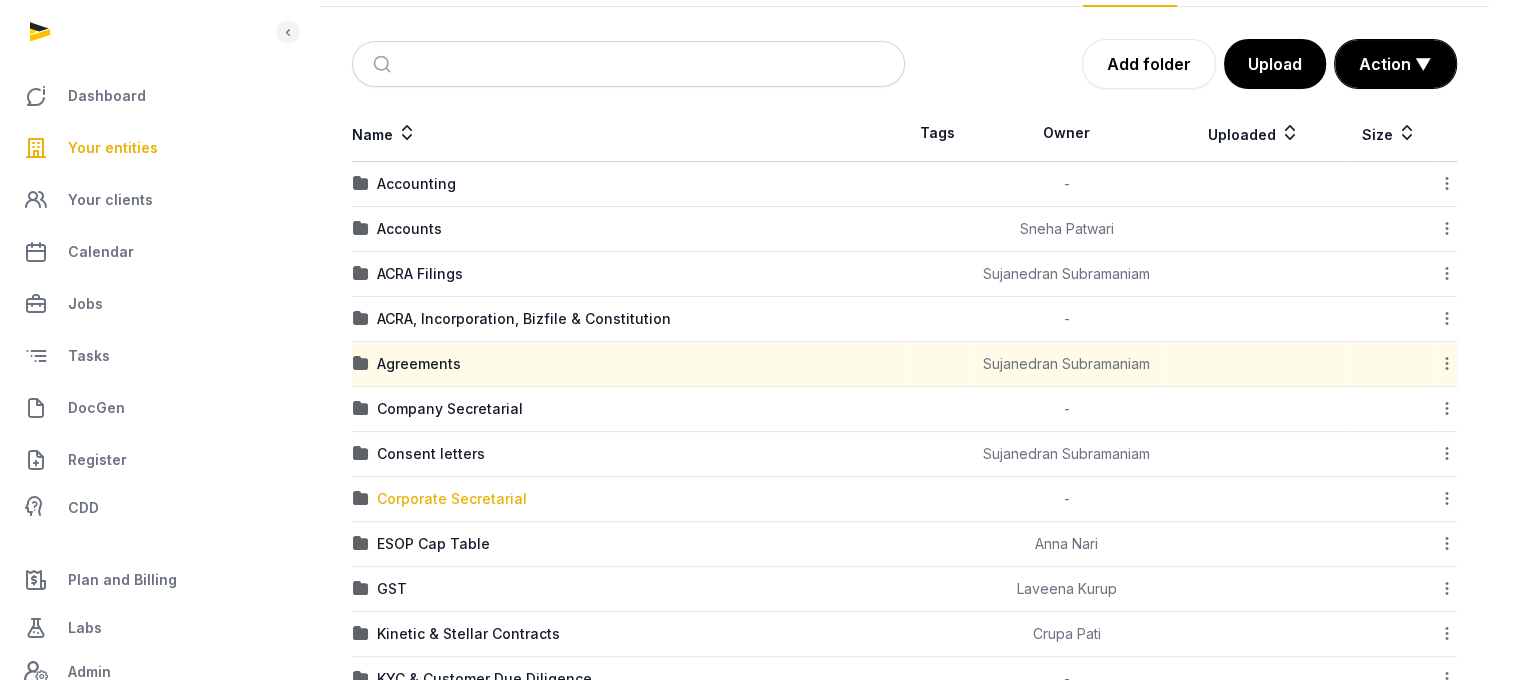 click on "Corporate Secretarial" at bounding box center (452, 499) 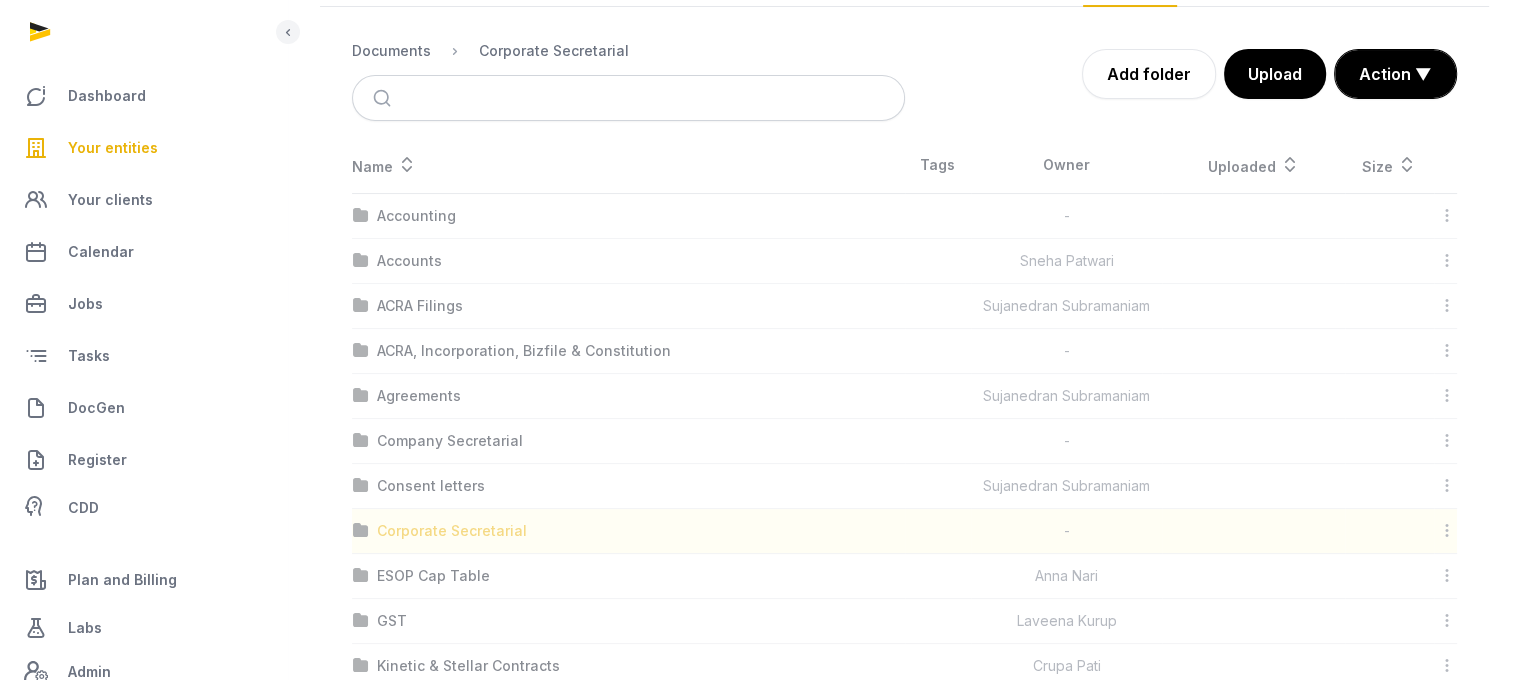 scroll, scrollTop: 15, scrollLeft: 0, axis: vertical 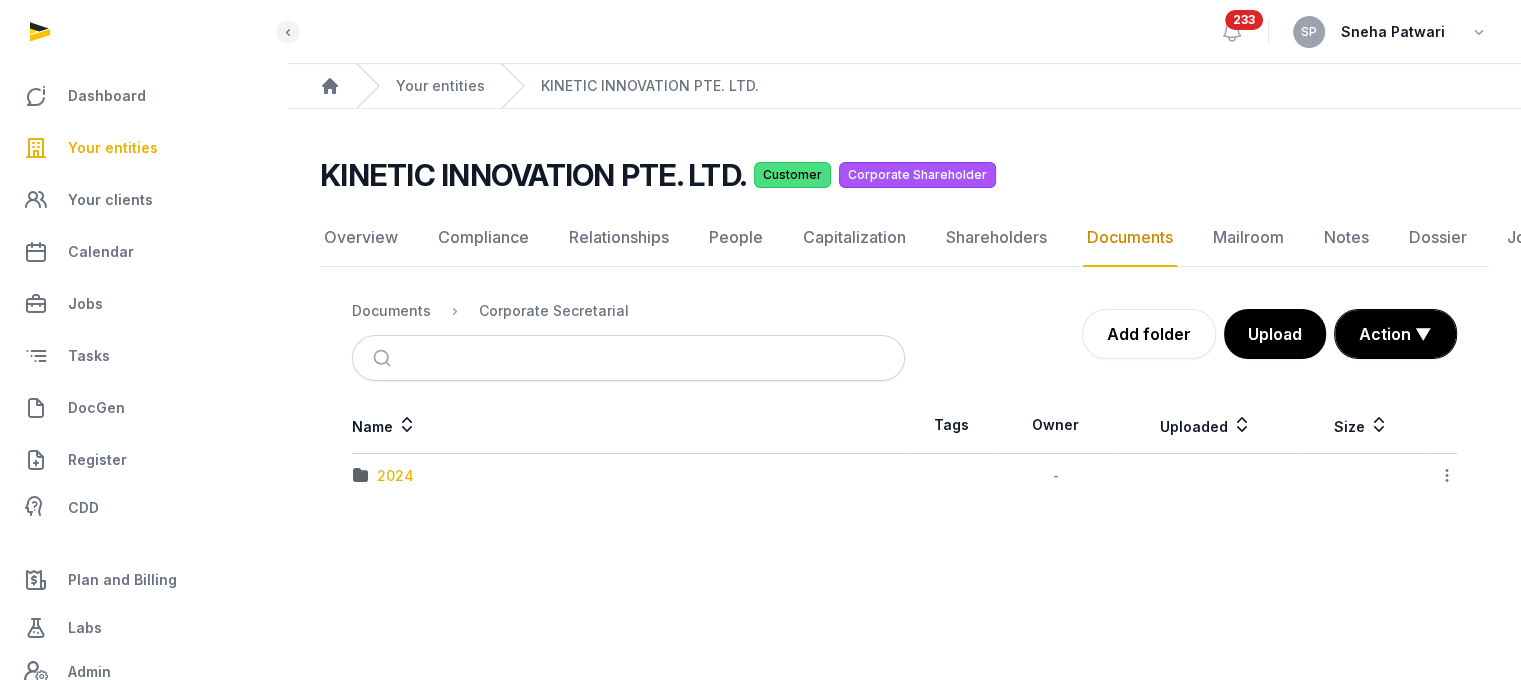 click on "2024" at bounding box center [395, 476] 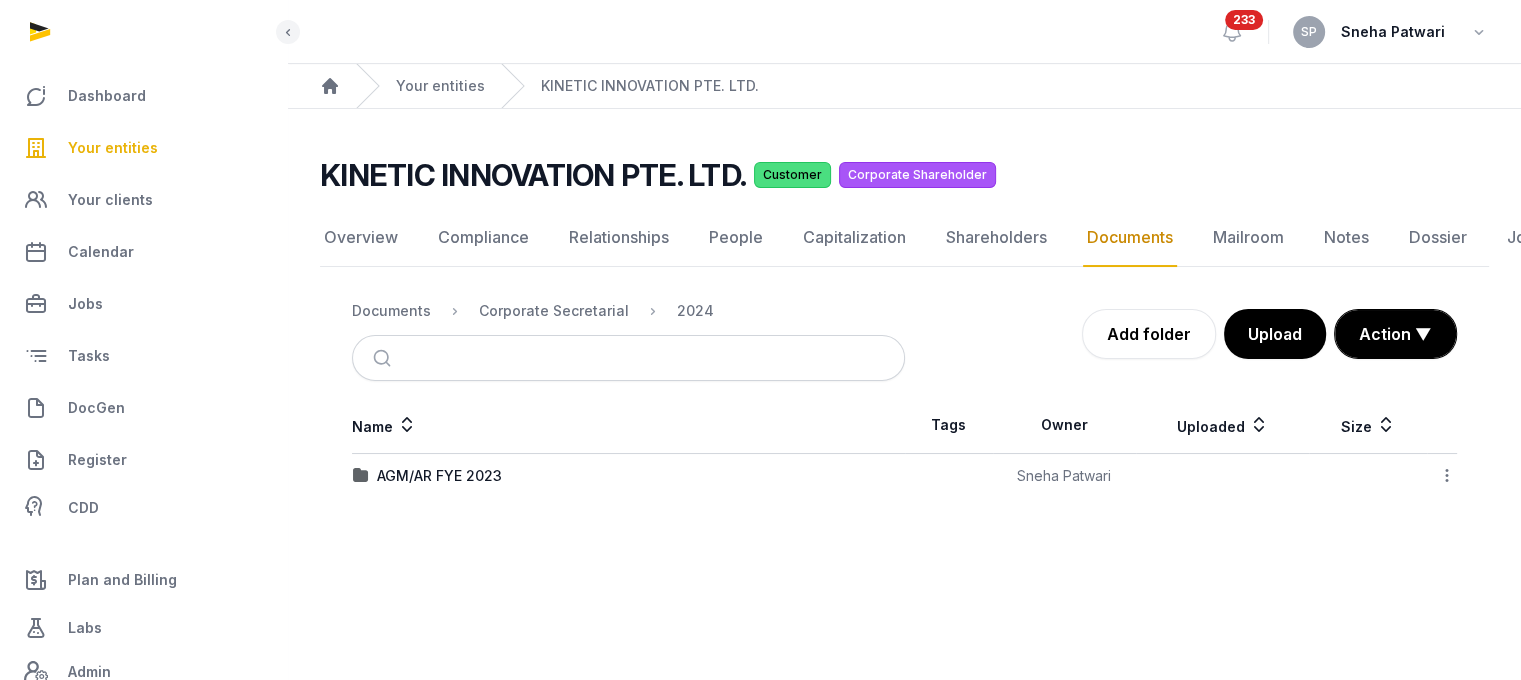 click on "Corporate Secretarial" at bounding box center [538, 311] 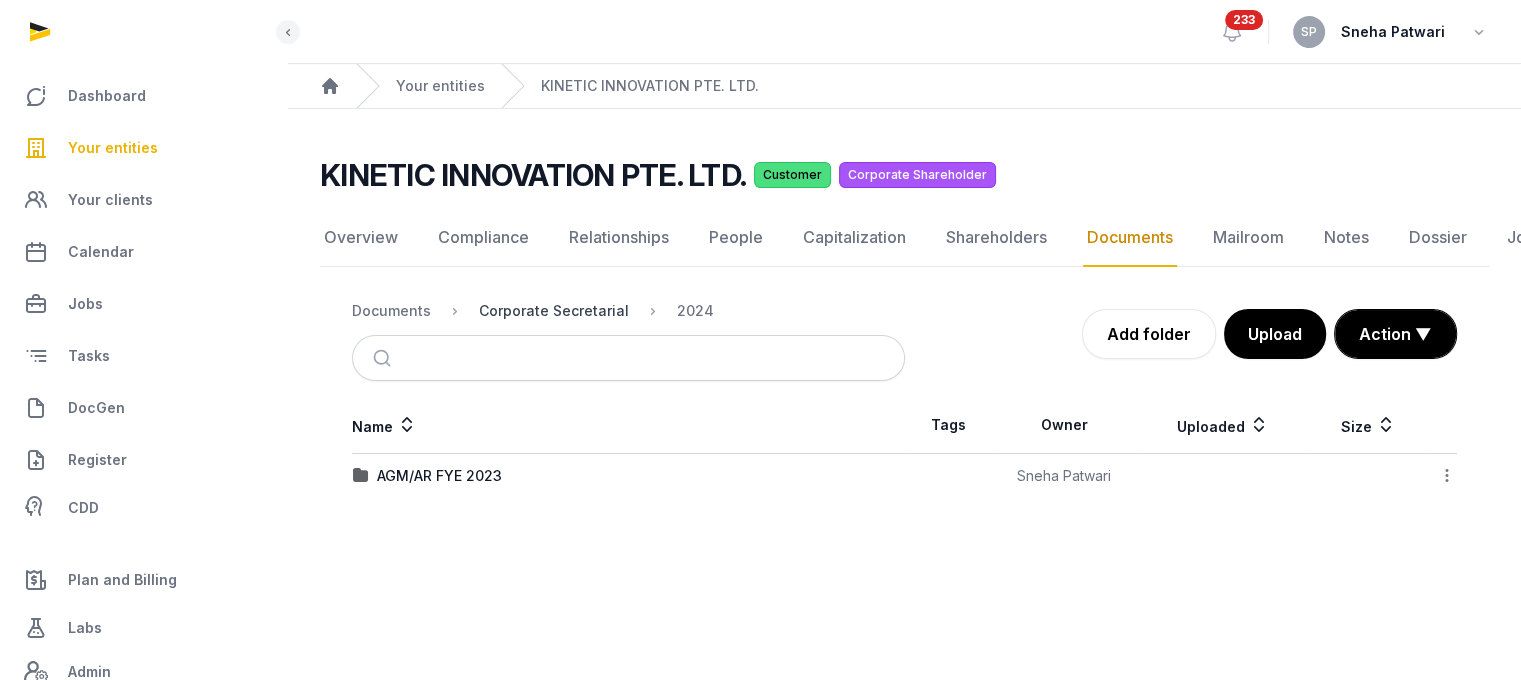 click on "Corporate Secretarial" at bounding box center (554, 311) 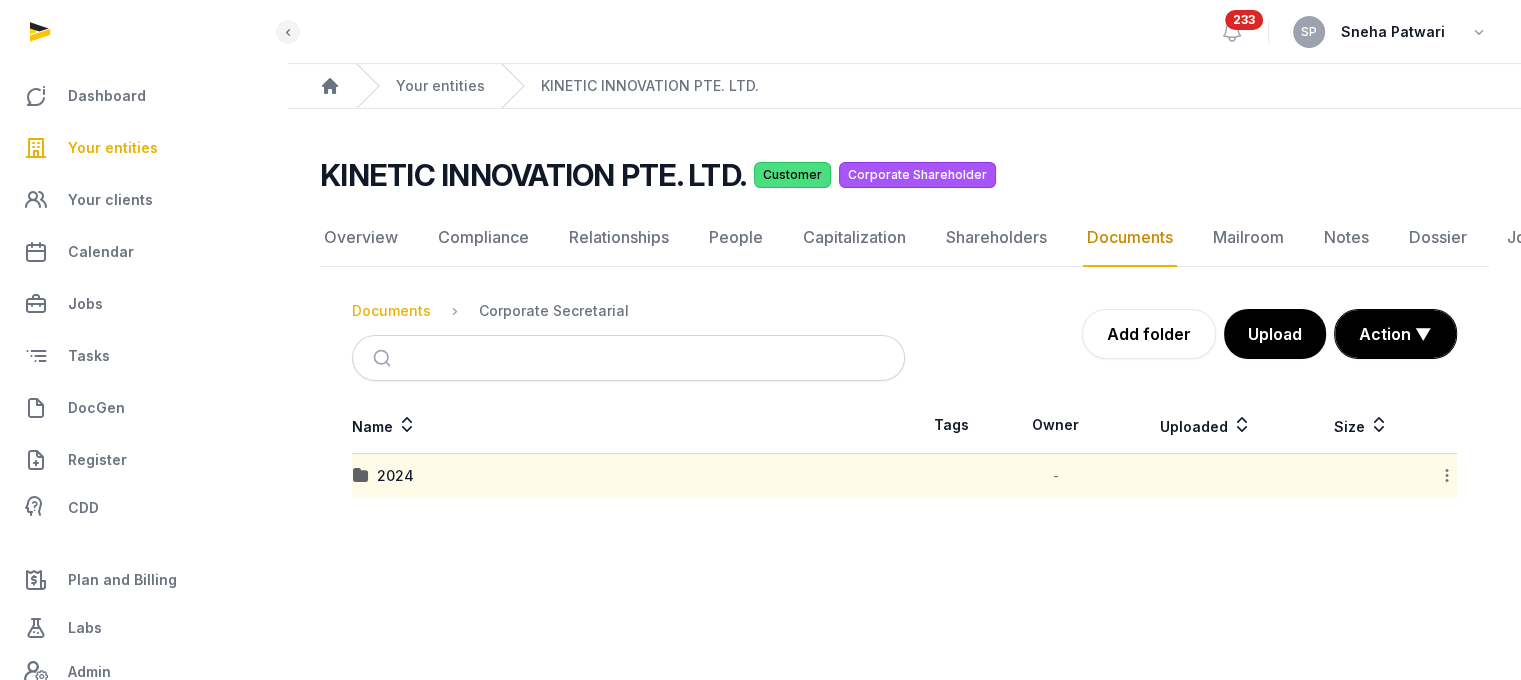 click on "Documents" at bounding box center [391, 311] 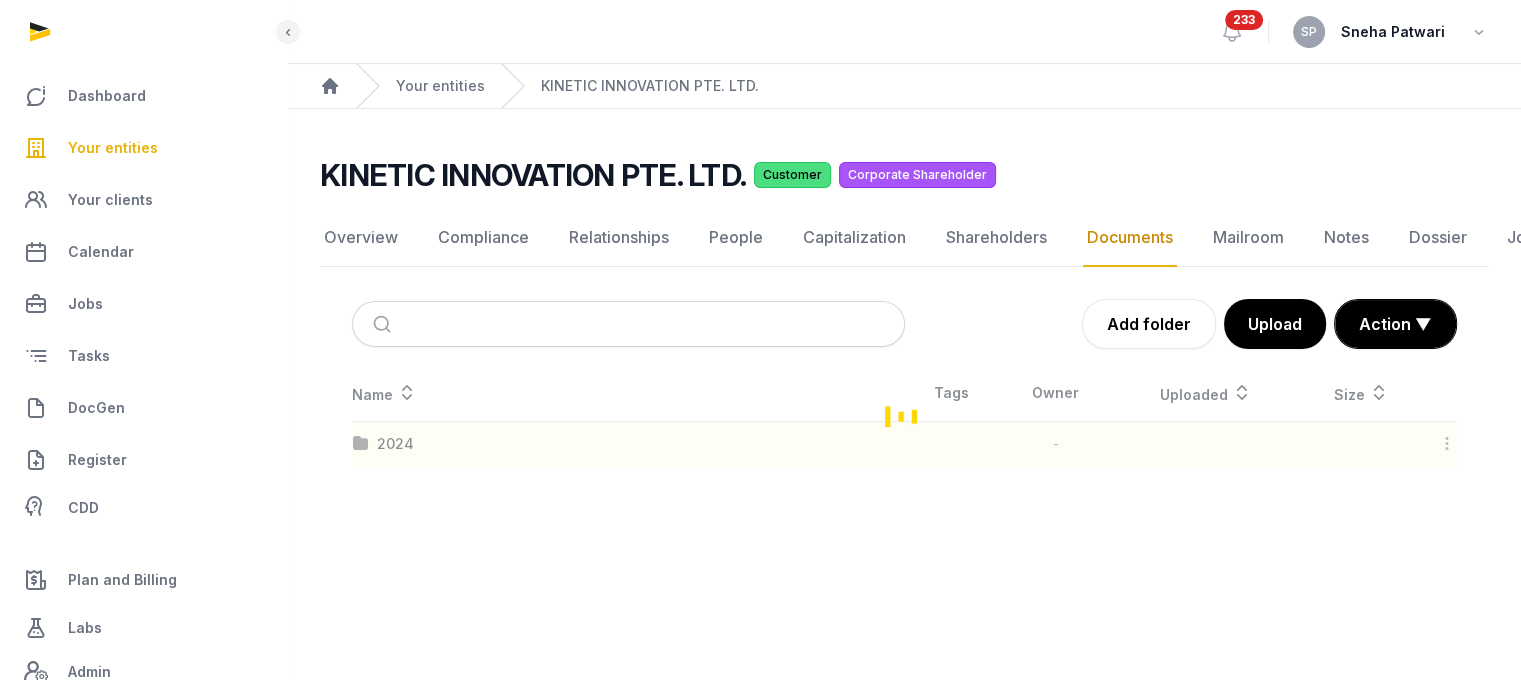 scroll, scrollTop: 260, scrollLeft: 0, axis: vertical 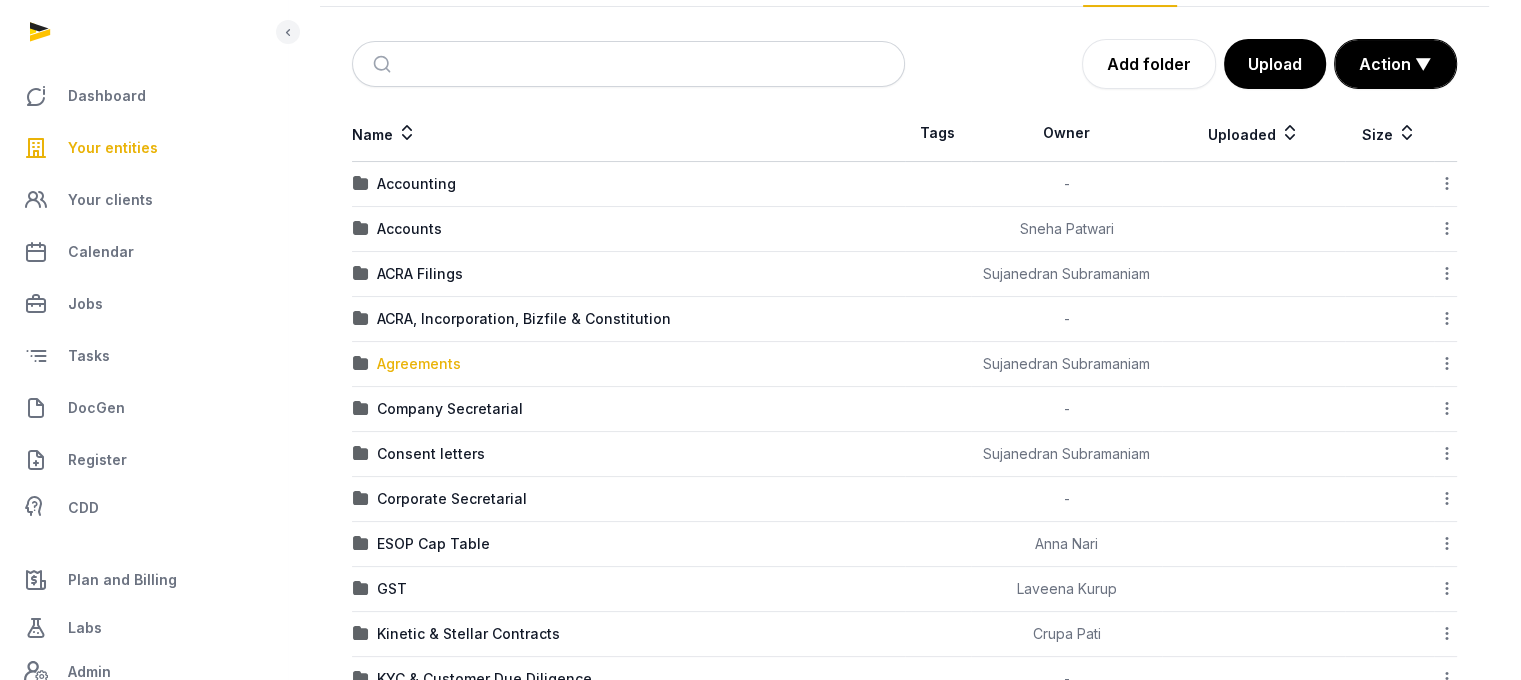 click on "Agreements" at bounding box center (419, 364) 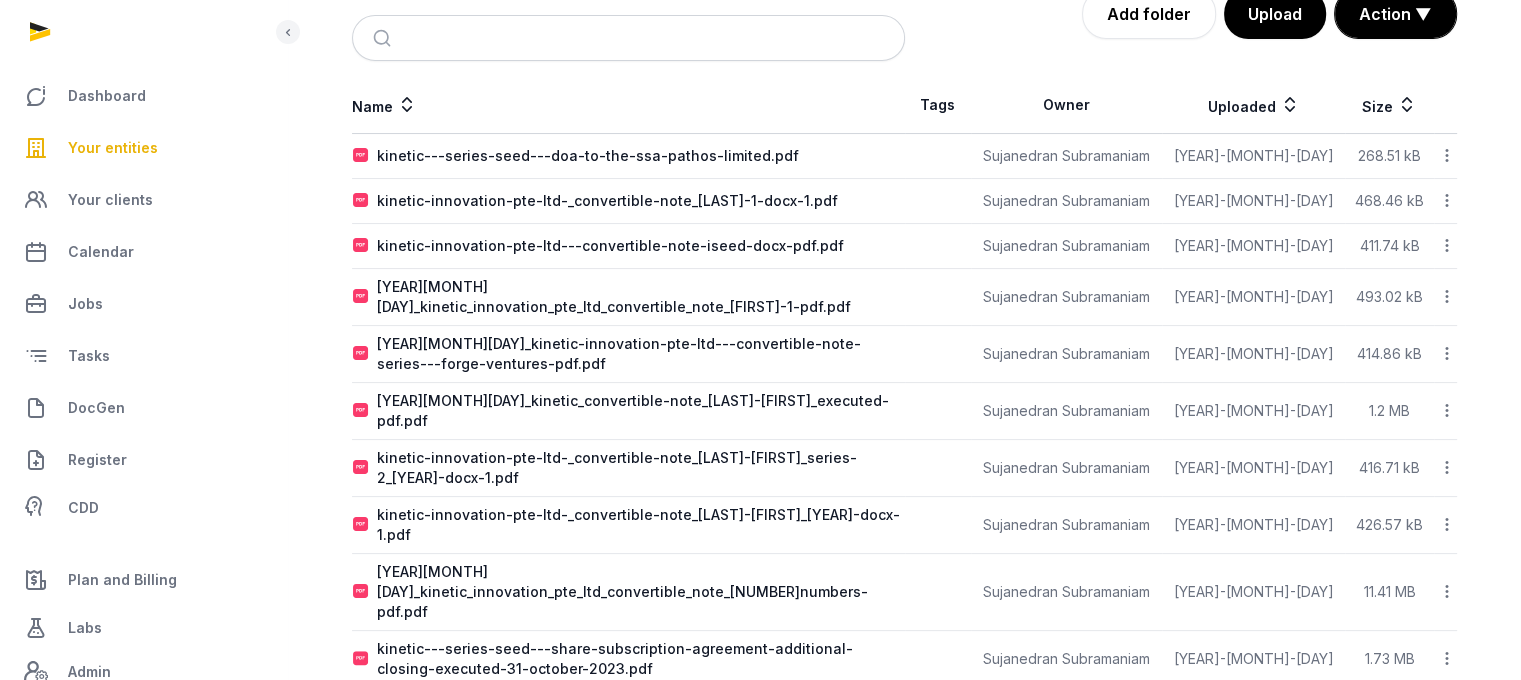 scroll, scrollTop: 364, scrollLeft: 0, axis: vertical 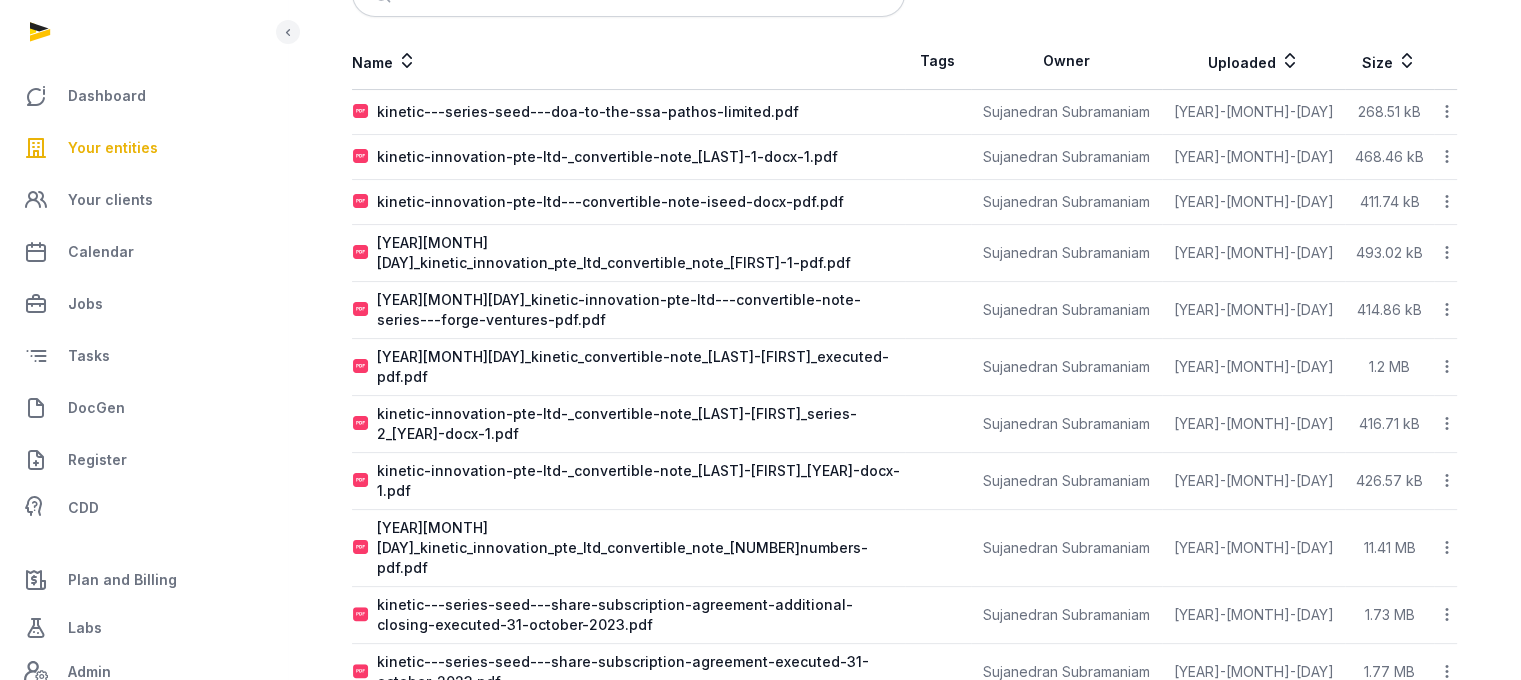 click on "Your entities" at bounding box center (113, 148) 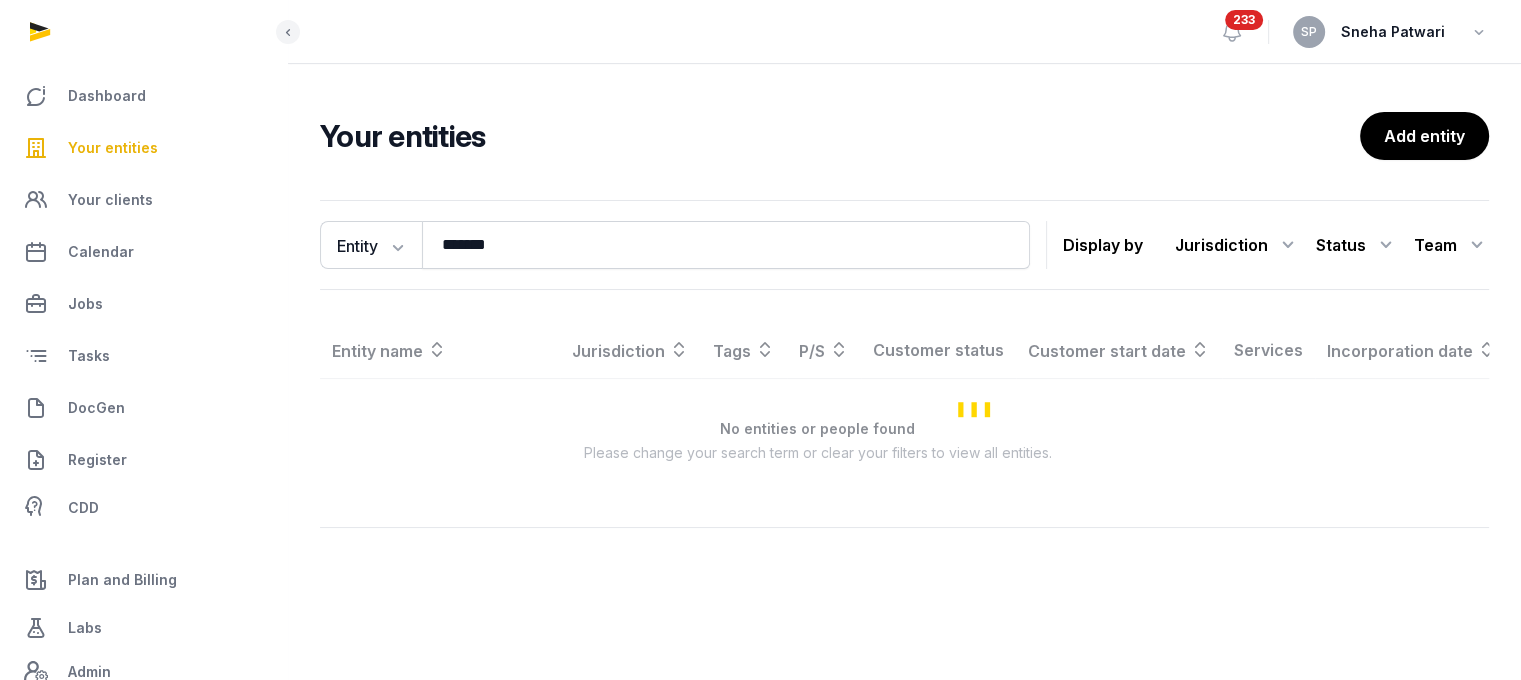 scroll, scrollTop: 0, scrollLeft: 0, axis: both 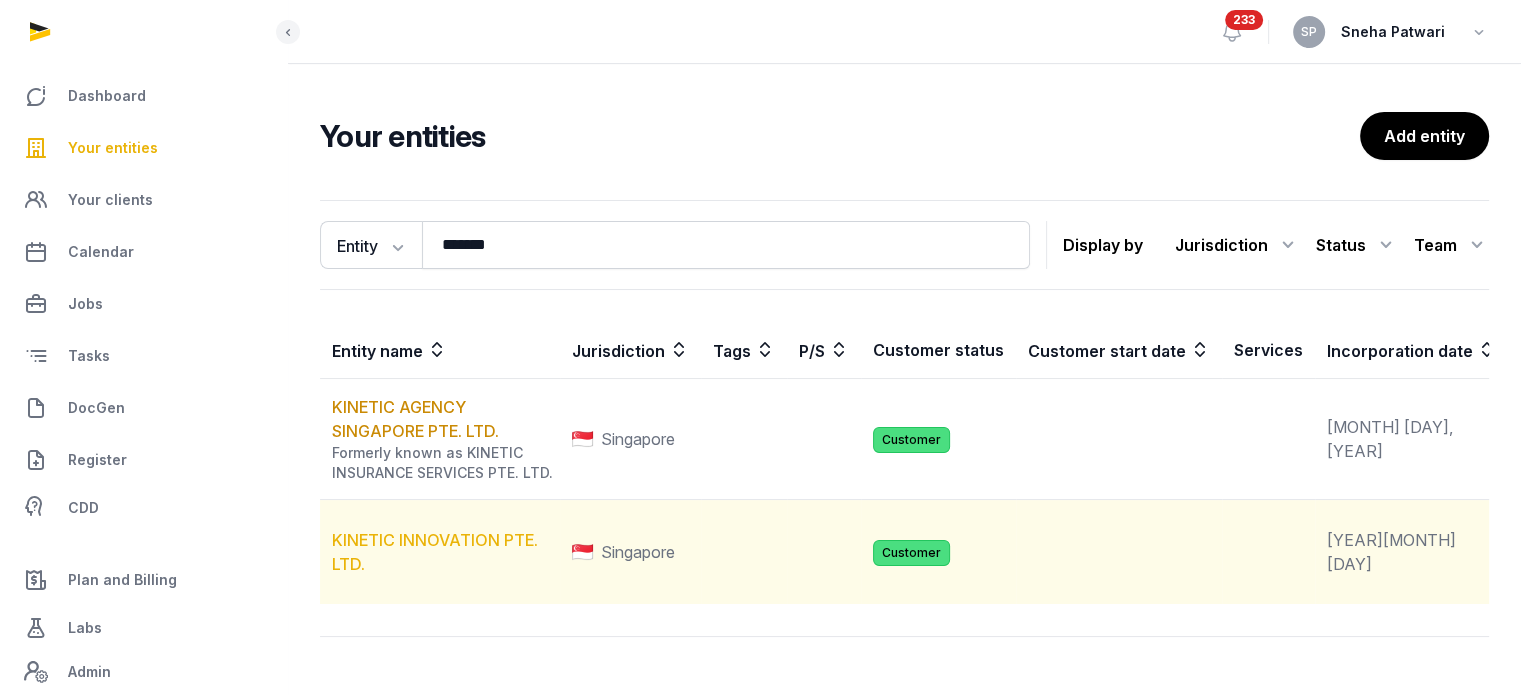 click on "KINETIC INNOVATION PTE. LTD." at bounding box center (435, 552) 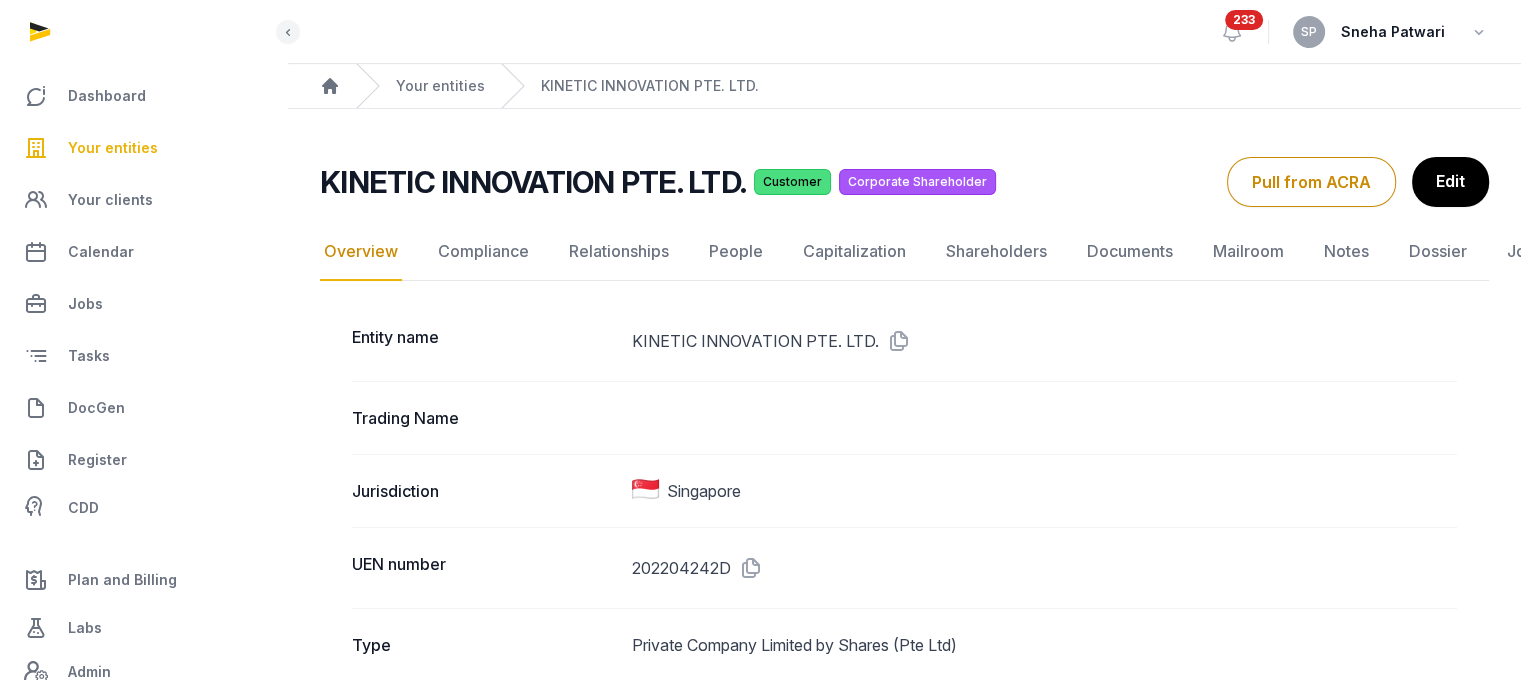 click at bounding box center [895, 341] 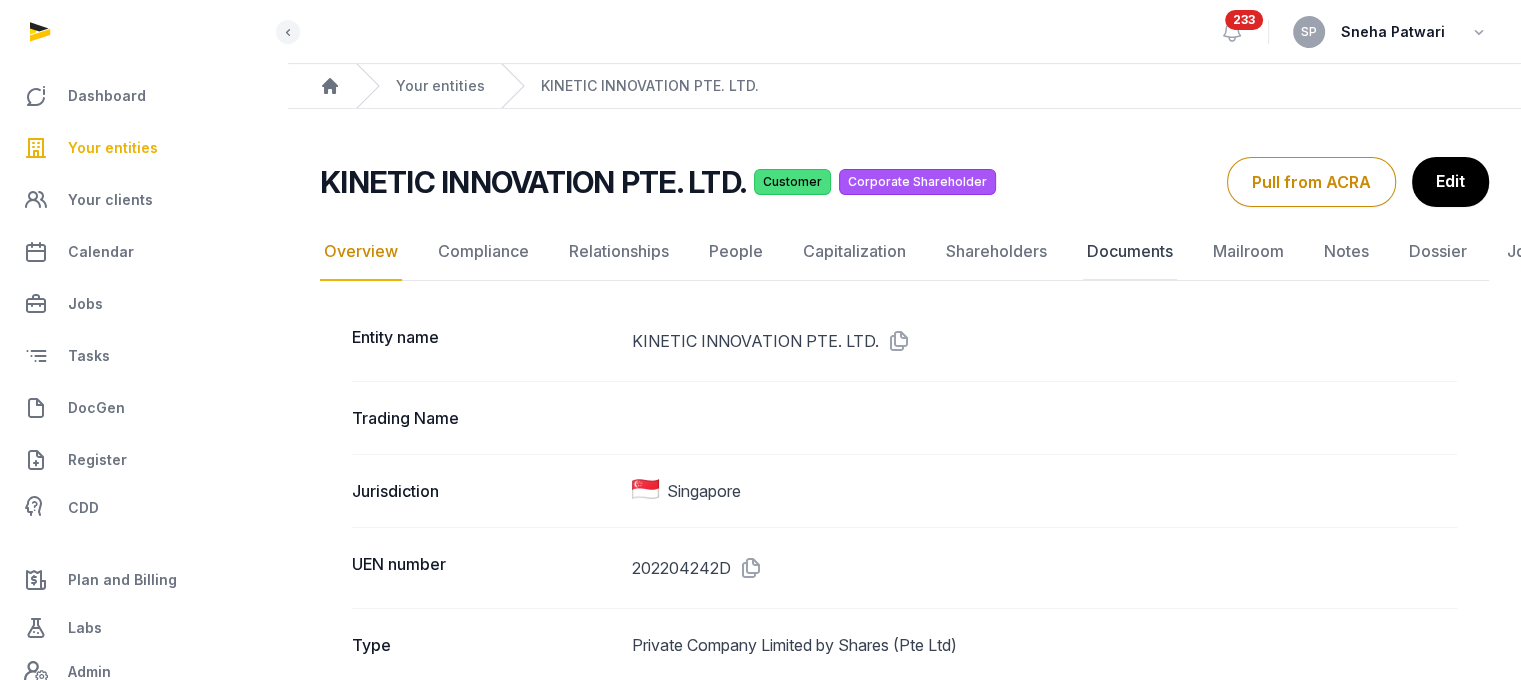 click on "Documents" 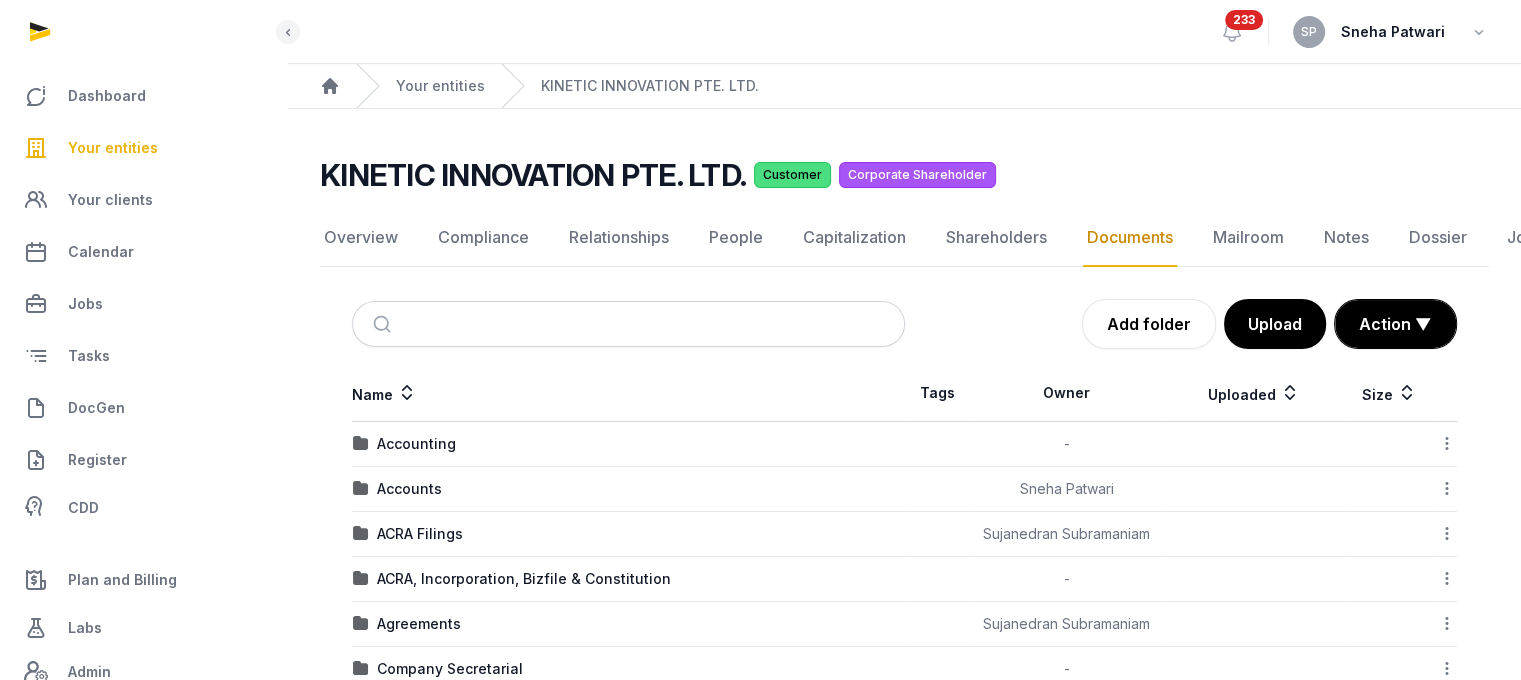 scroll, scrollTop: 265, scrollLeft: 0, axis: vertical 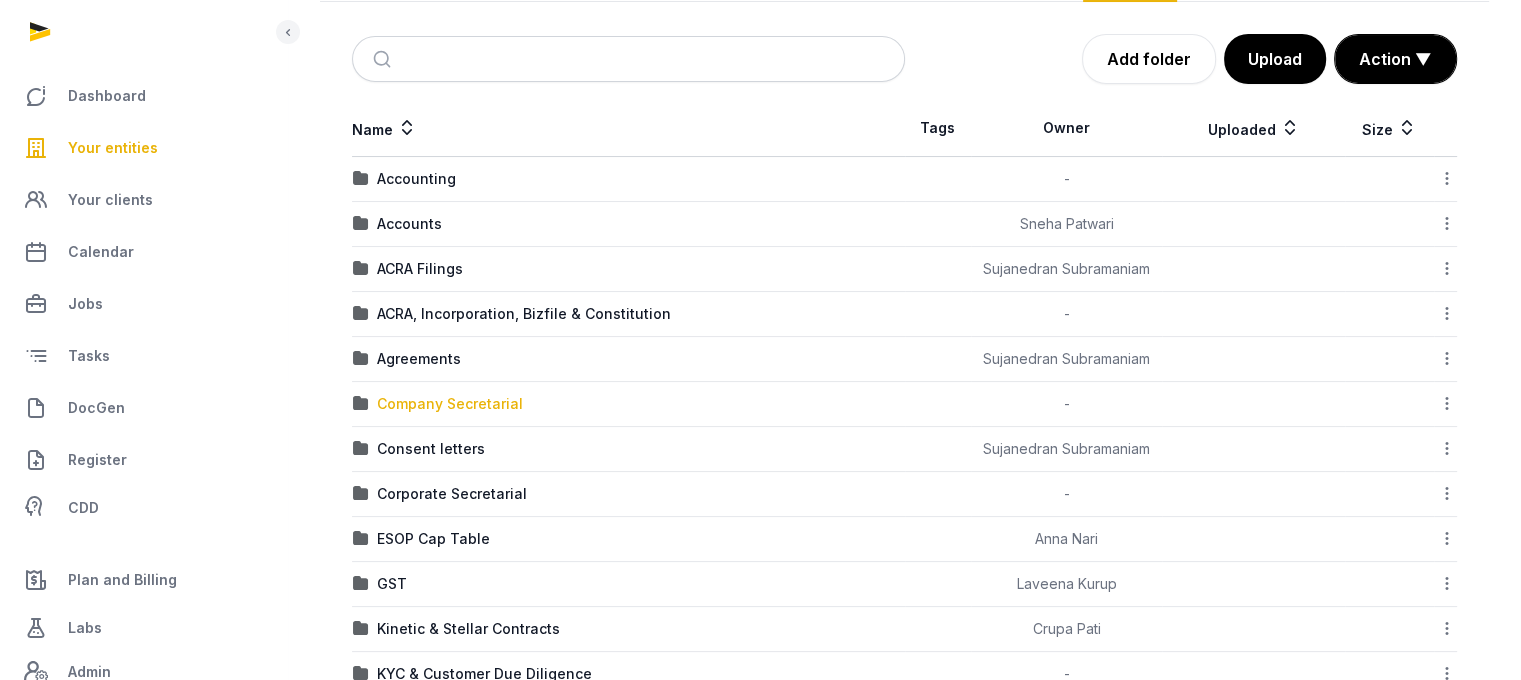 click on "Company Secretarial" at bounding box center (450, 404) 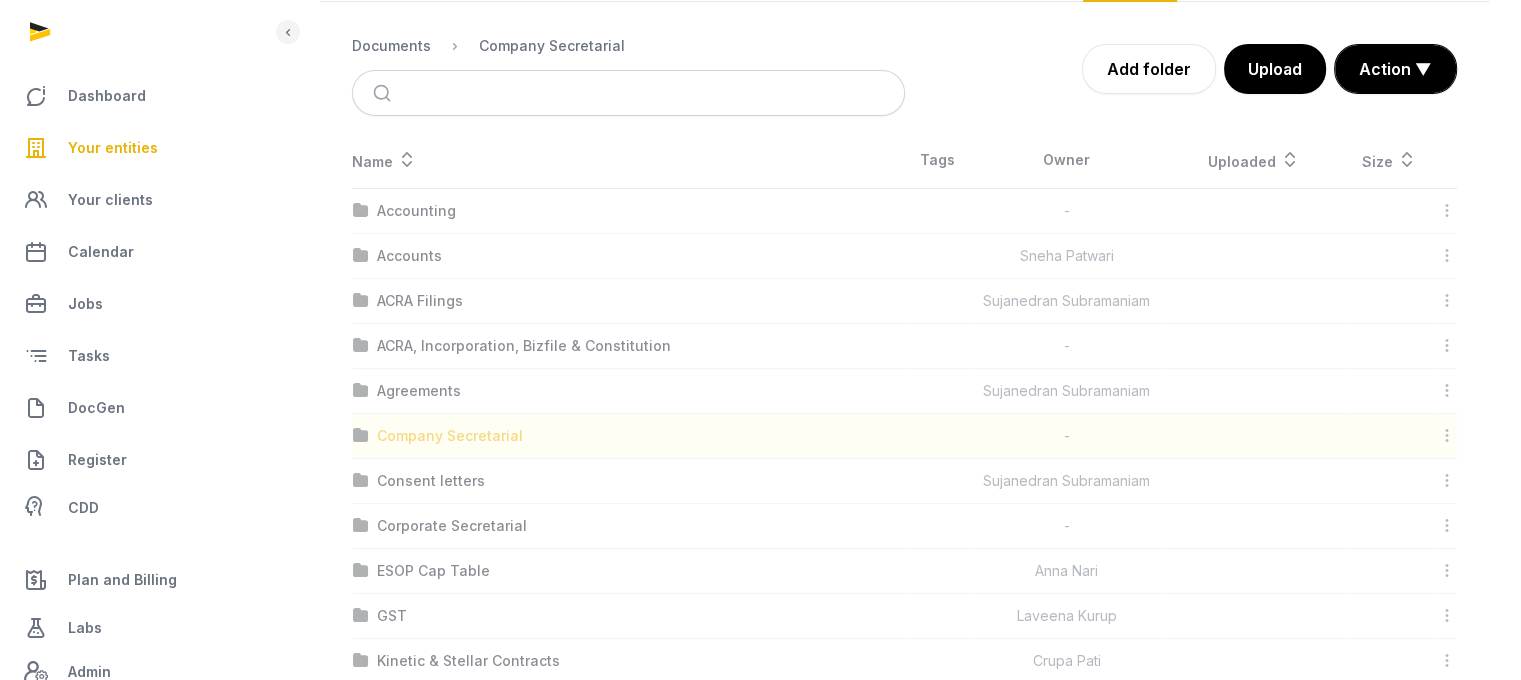scroll, scrollTop: 15, scrollLeft: 0, axis: vertical 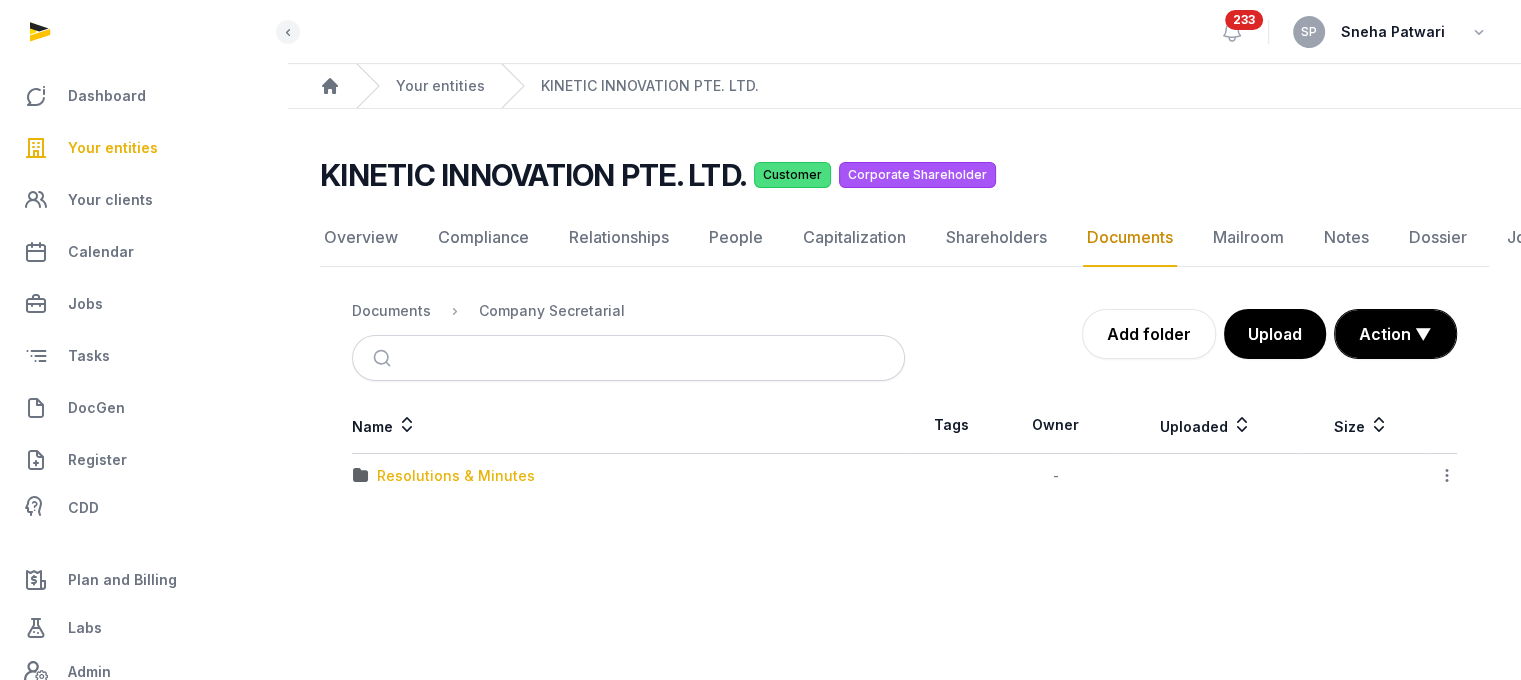 click on "Resolutions & Minutes" at bounding box center (456, 476) 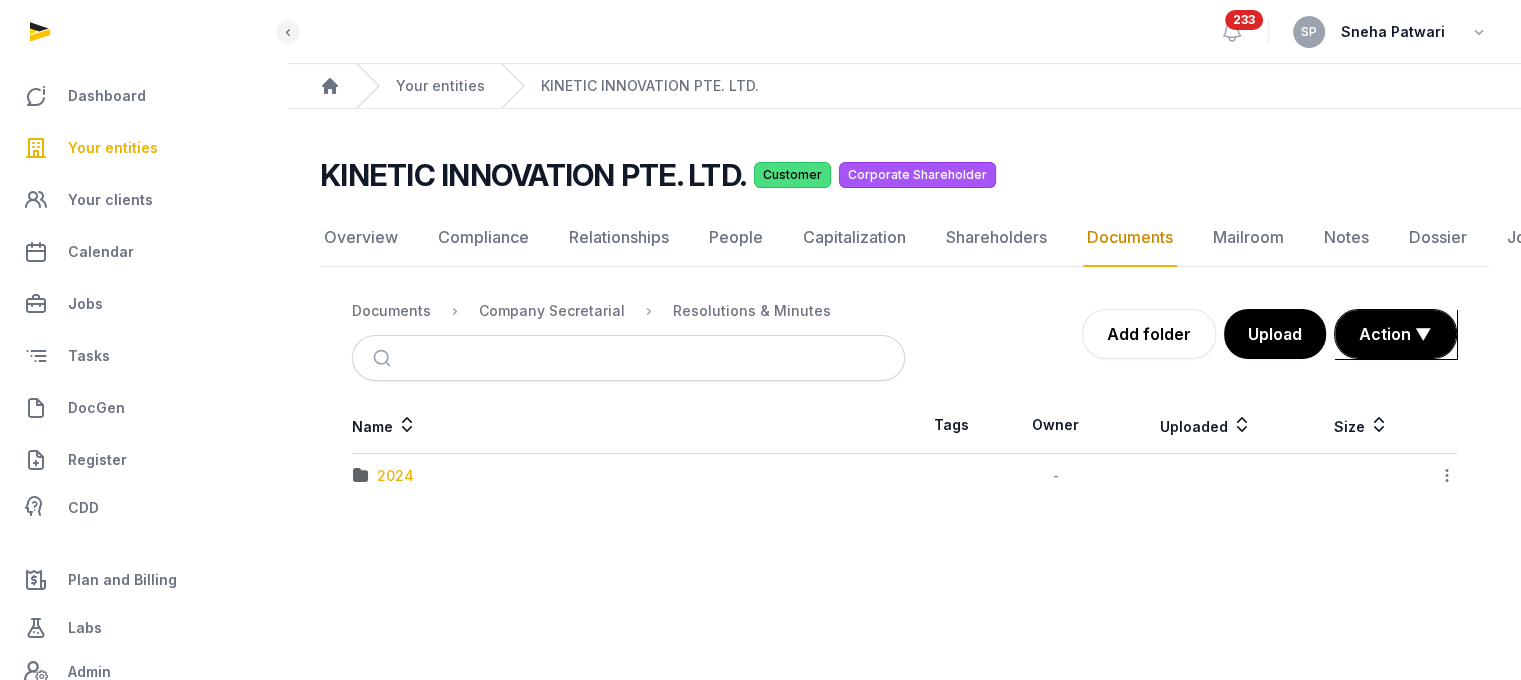 click on "2024" at bounding box center (395, 476) 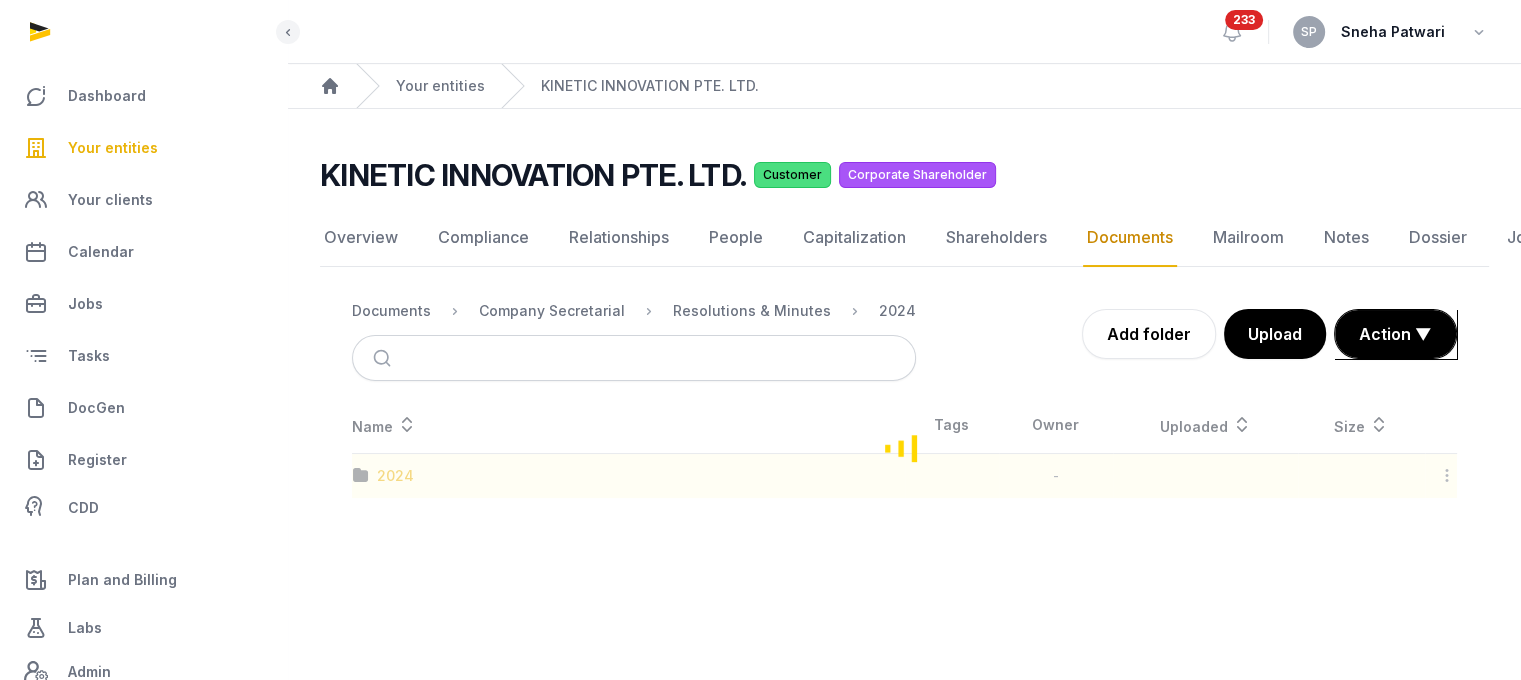 scroll, scrollTop: 125, scrollLeft: 0, axis: vertical 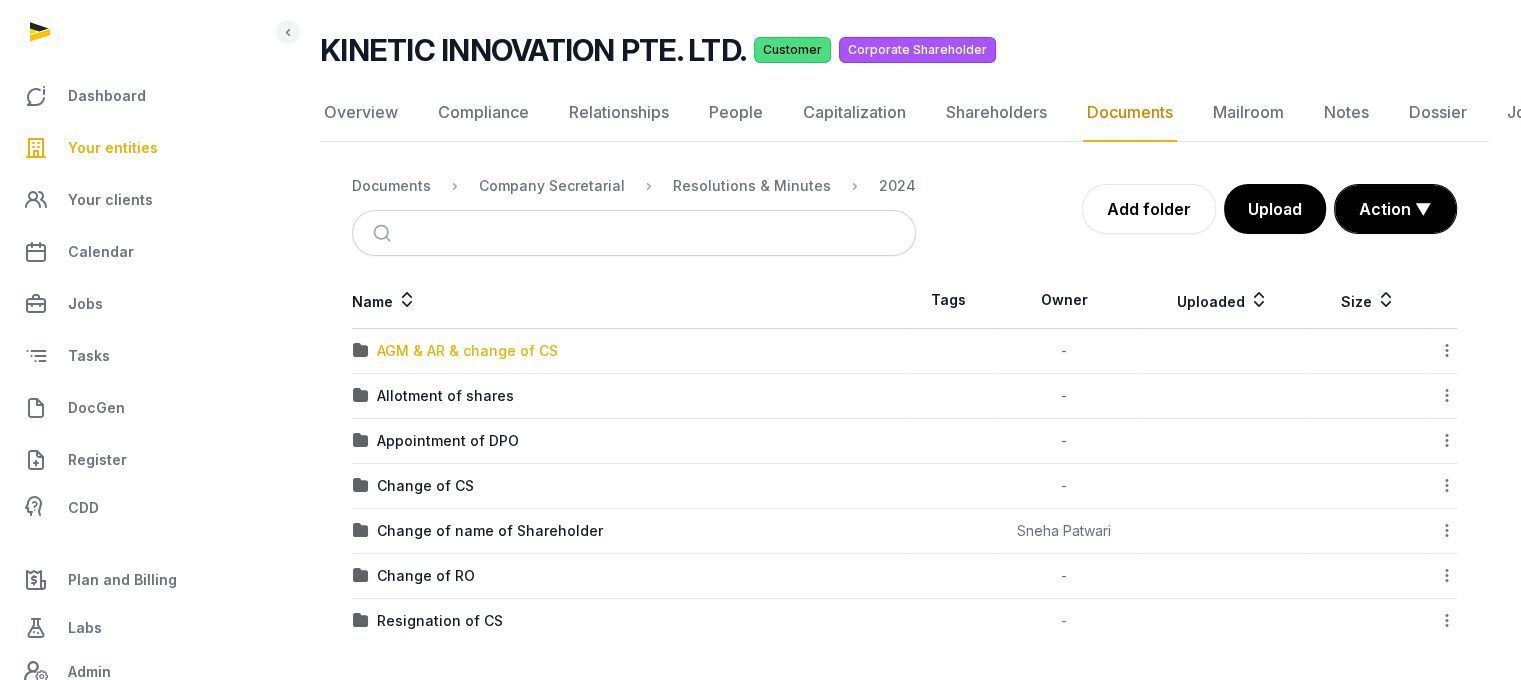 click on "AGM & AR & change of CS" at bounding box center [467, 351] 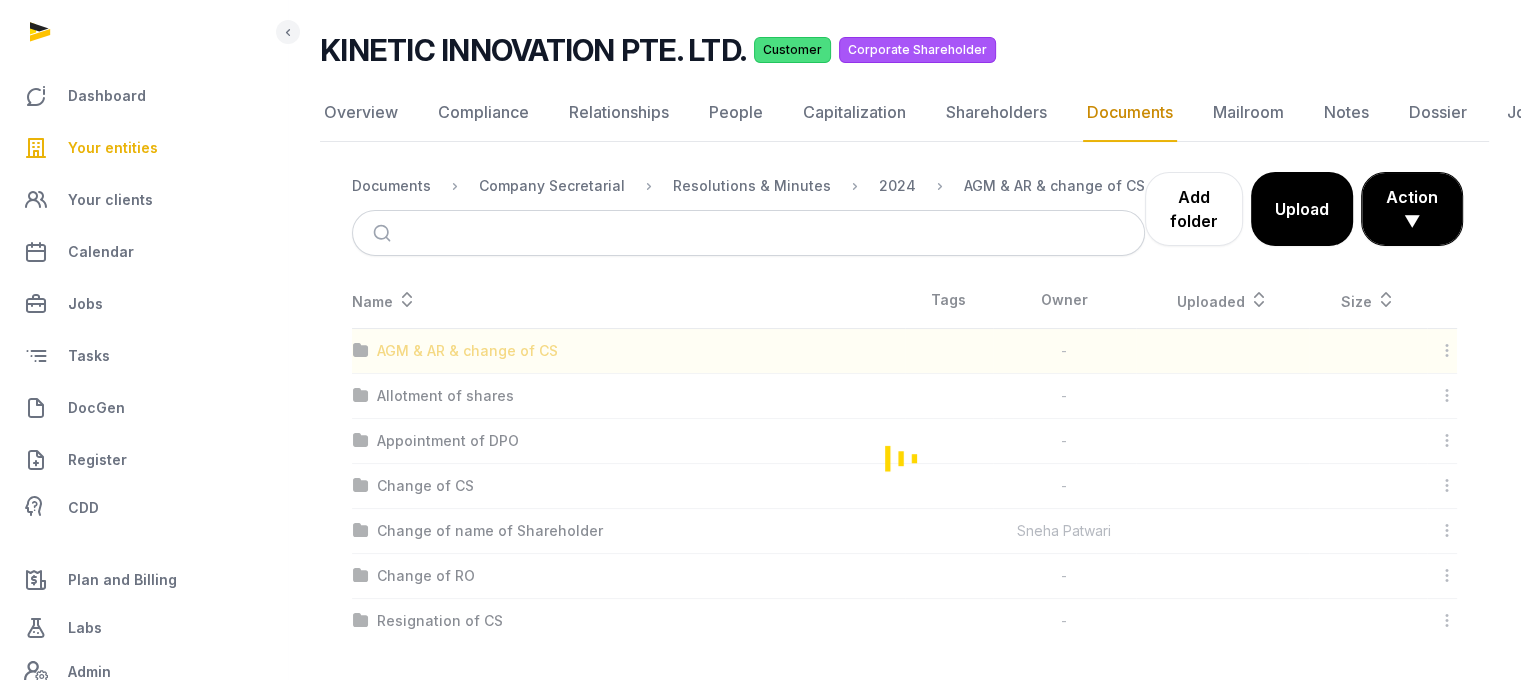 scroll, scrollTop: 92, scrollLeft: 0, axis: vertical 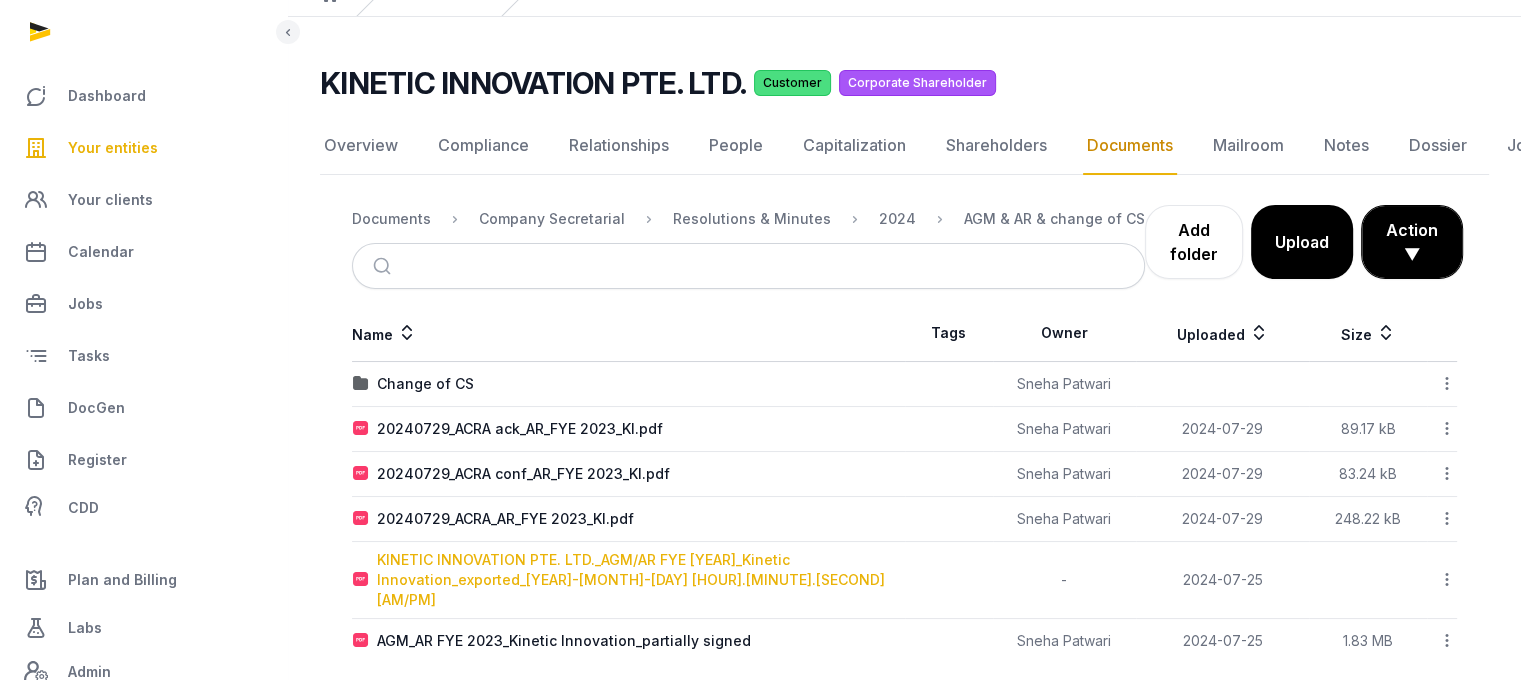 click on "KINETIC INNOVATION PTE. LTD._AGM/AR FYE [YEAR]_Kinetic Innovation_exported_[YEAR]-[MONTH]-[DAY] [HOUR].[MINUTE].[SECOND] [AM/PM]" at bounding box center (640, 580) 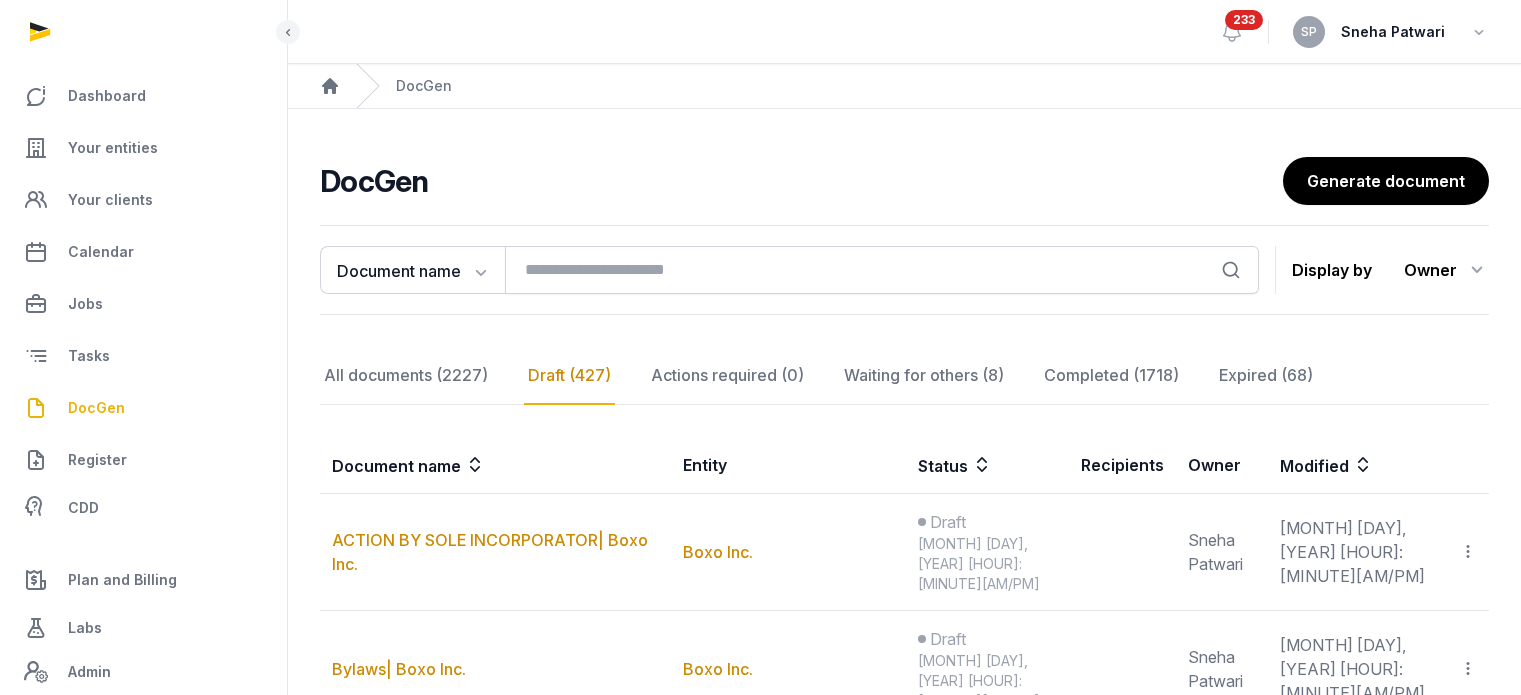 scroll, scrollTop: 83, scrollLeft: 0, axis: vertical 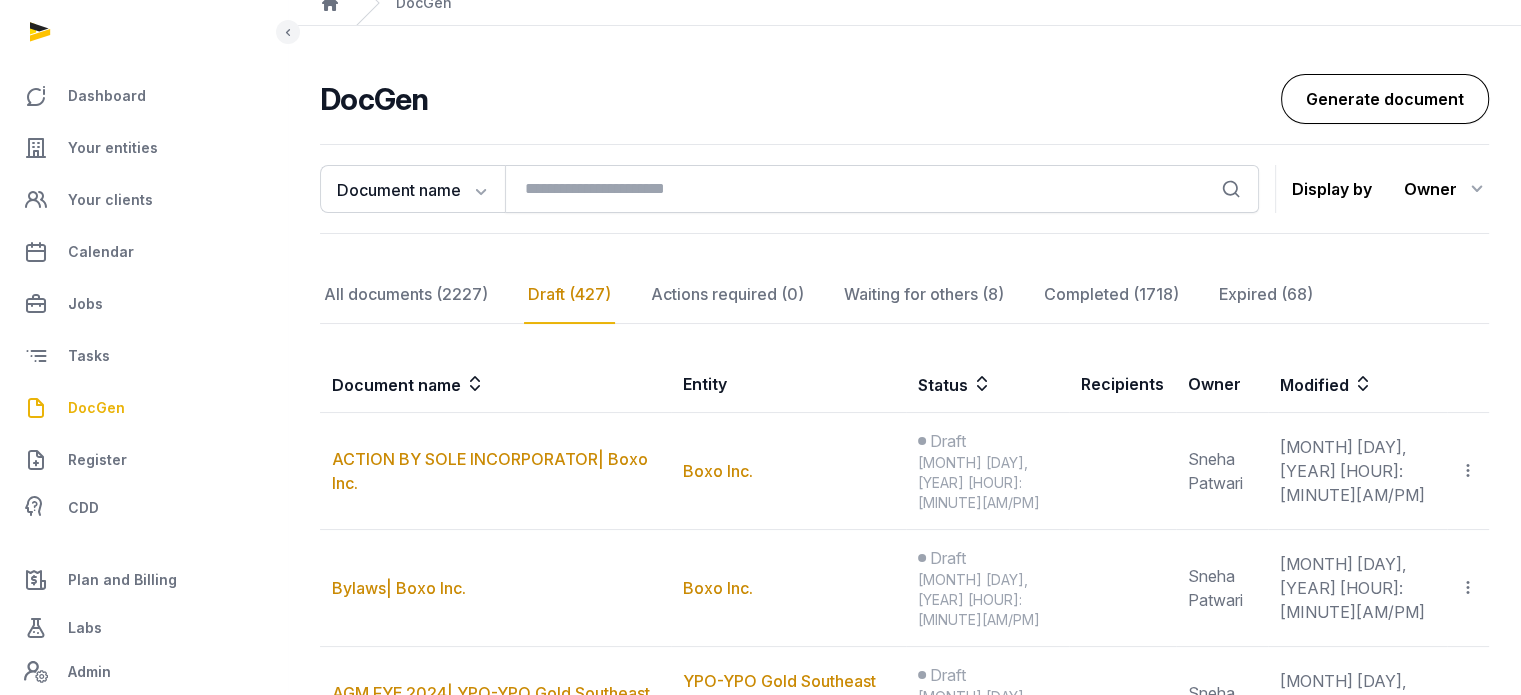 click on "Generate document" at bounding box center [1385, 99] 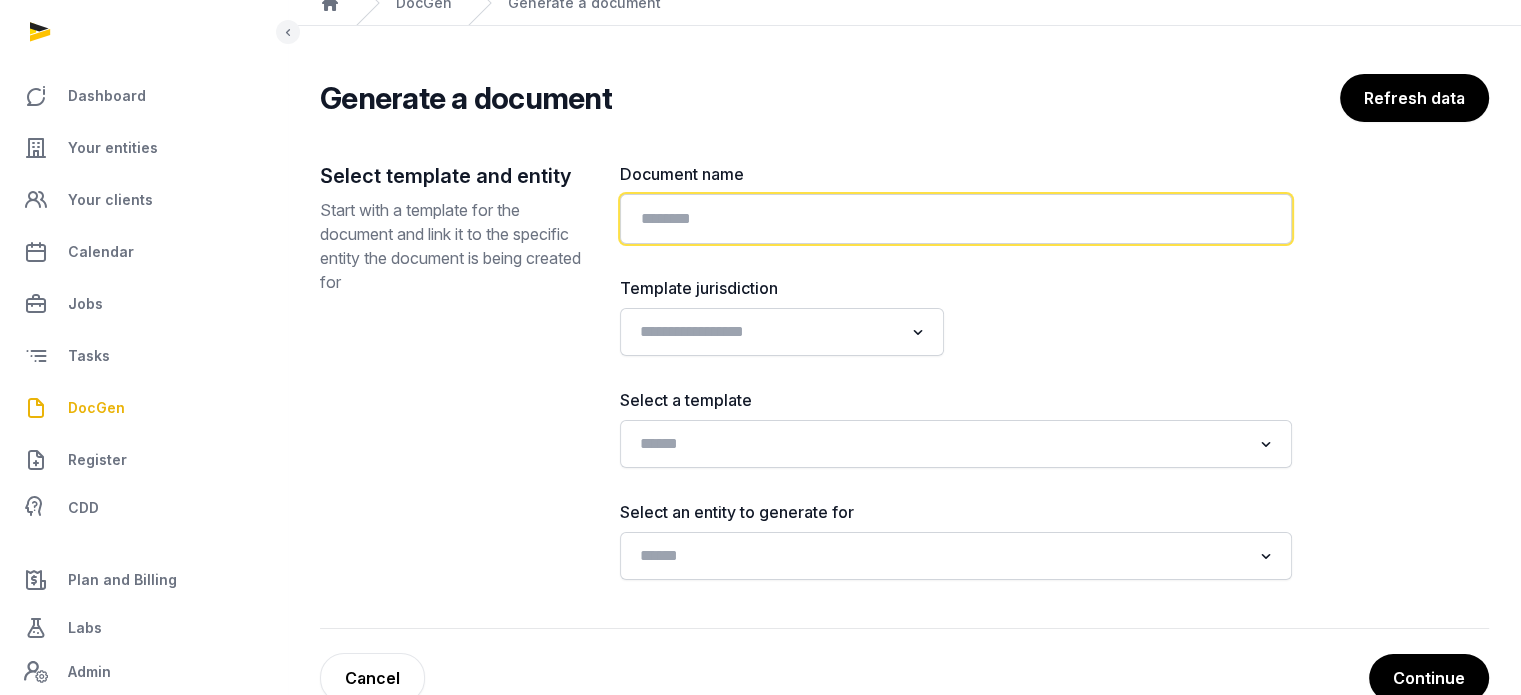 click 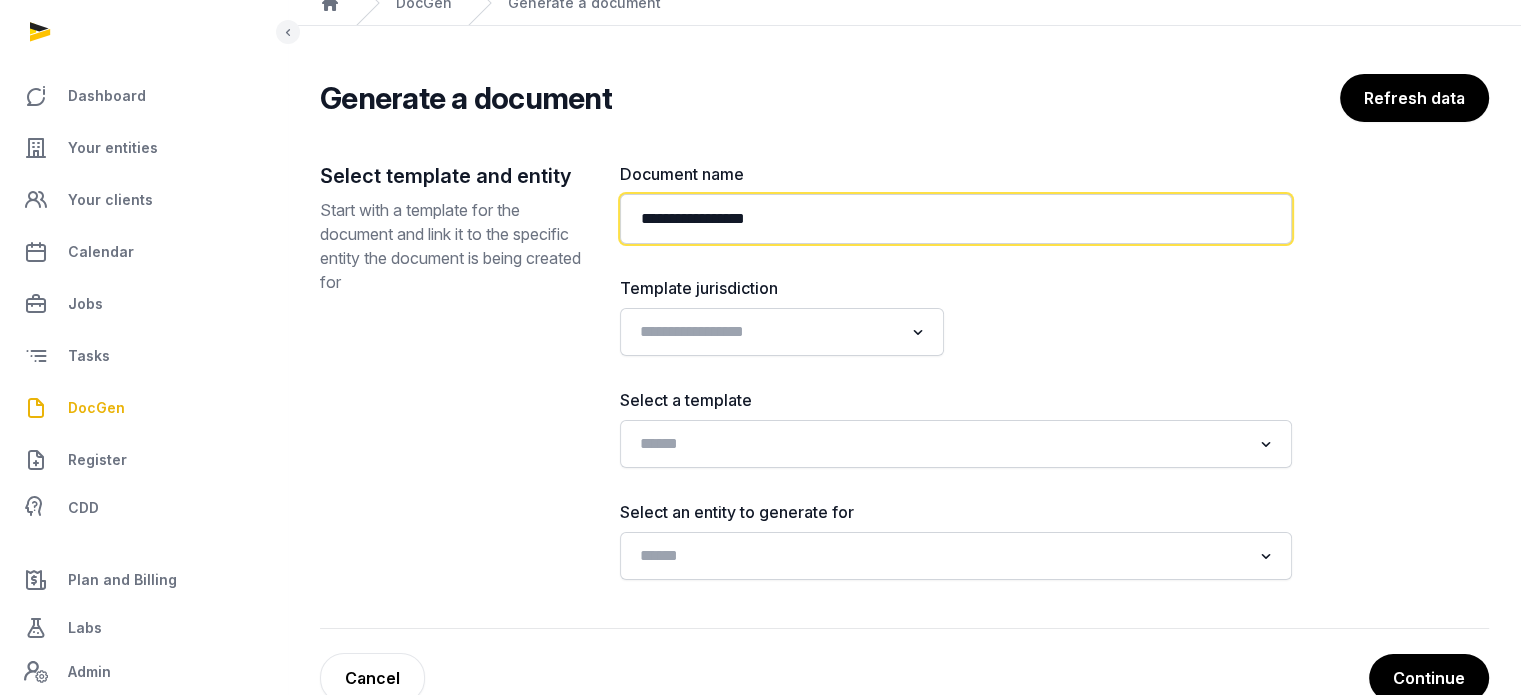 paste on "**********" 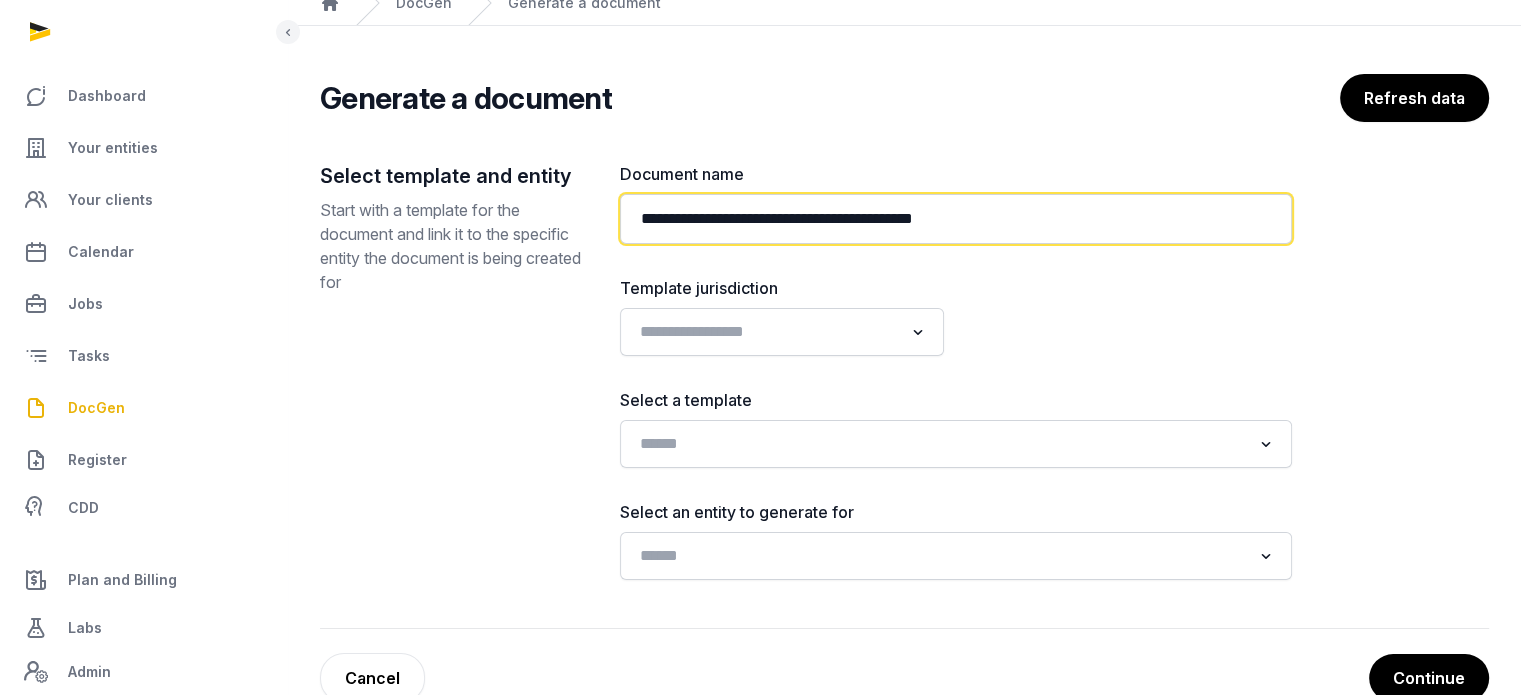 type on "**********" 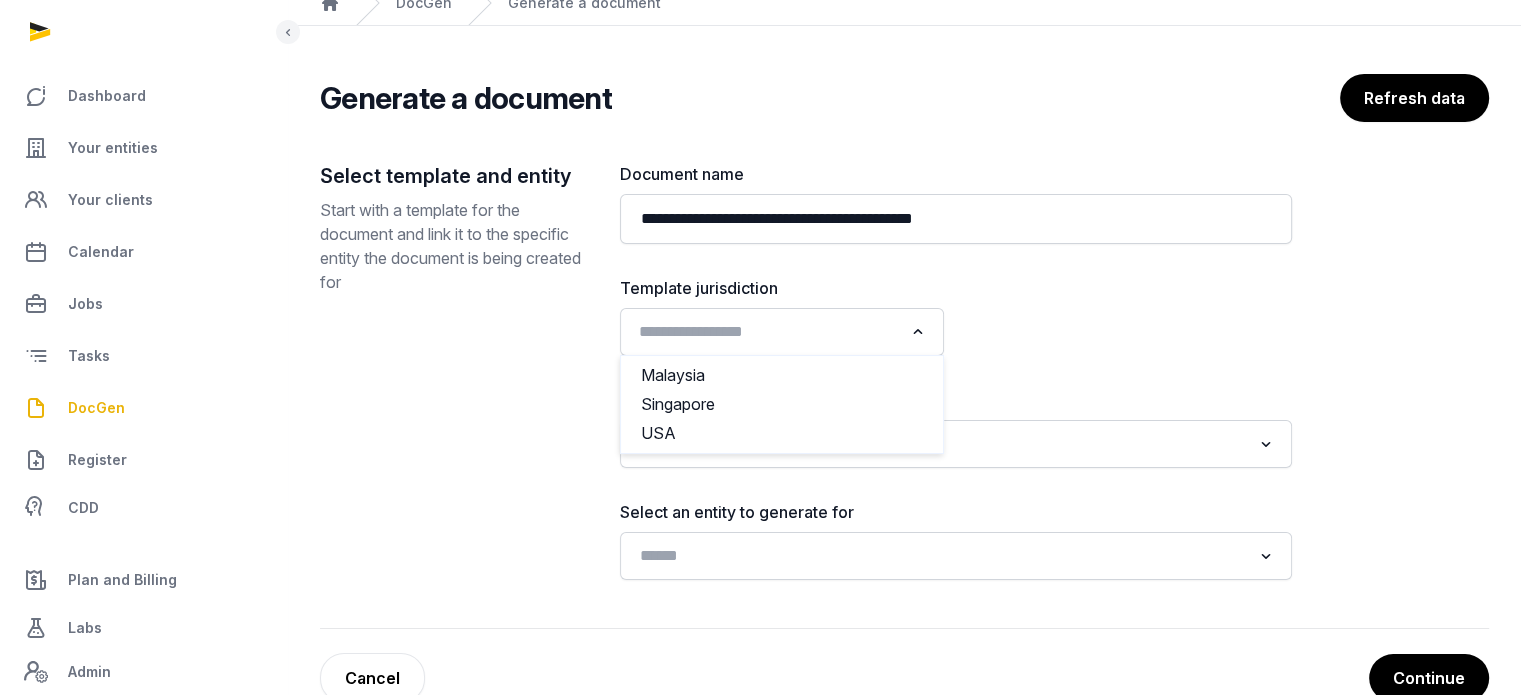 click 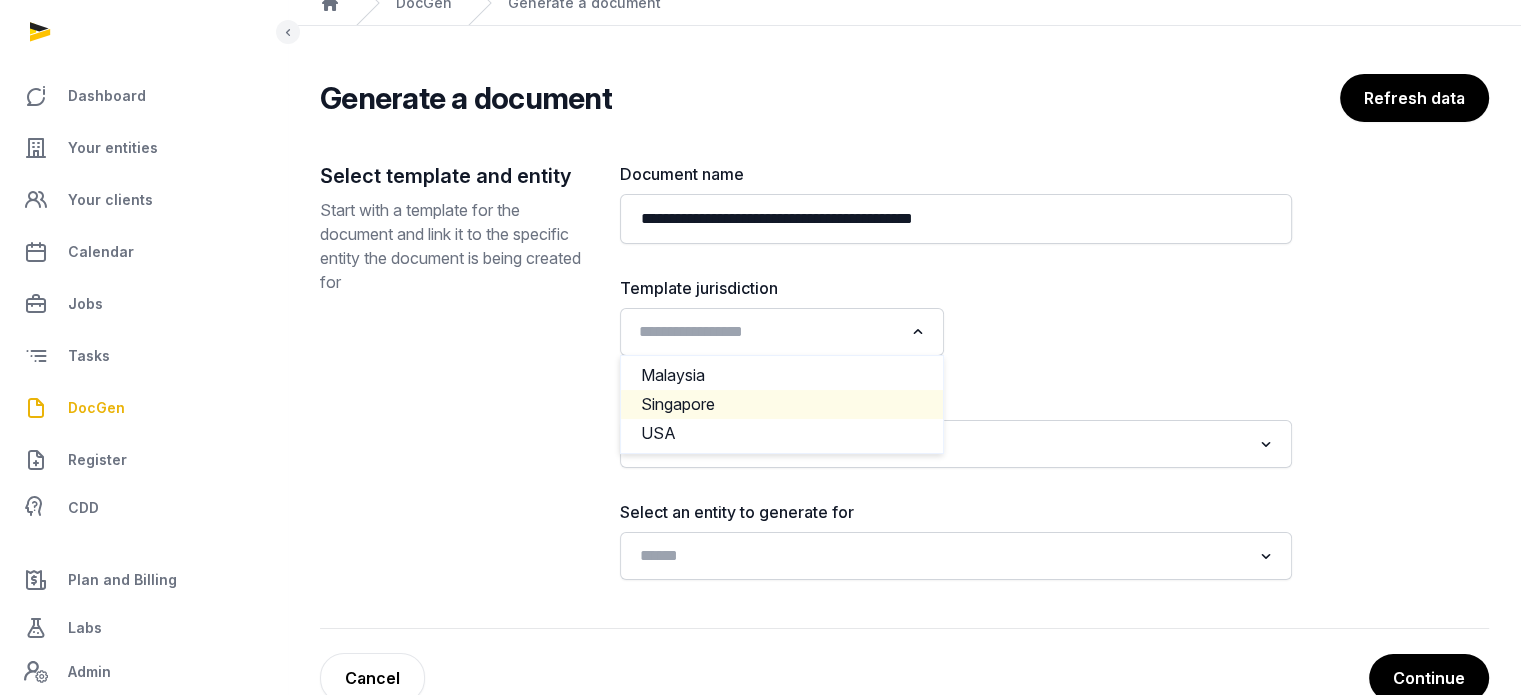 click on "Singapore" 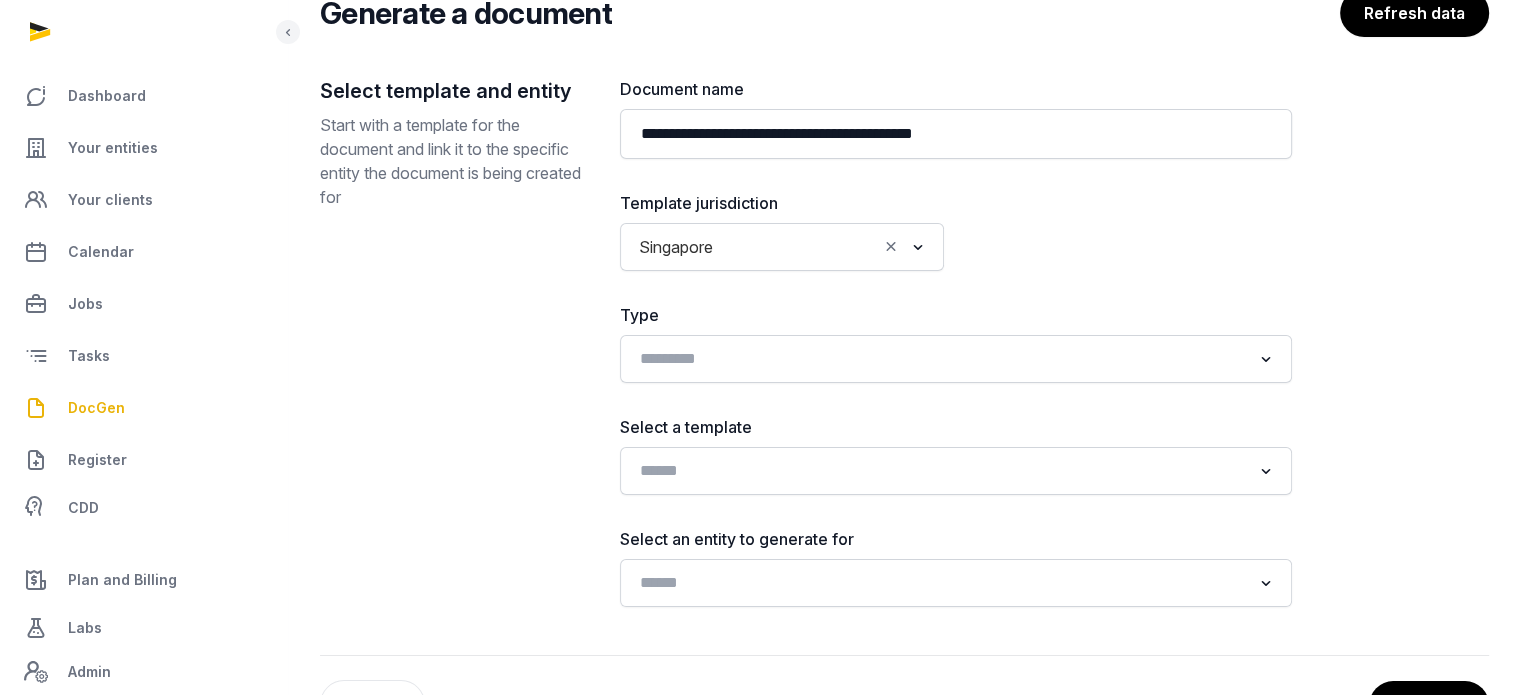scroll, scrollTop: 241, scrollLeft: 0, axis: vertical 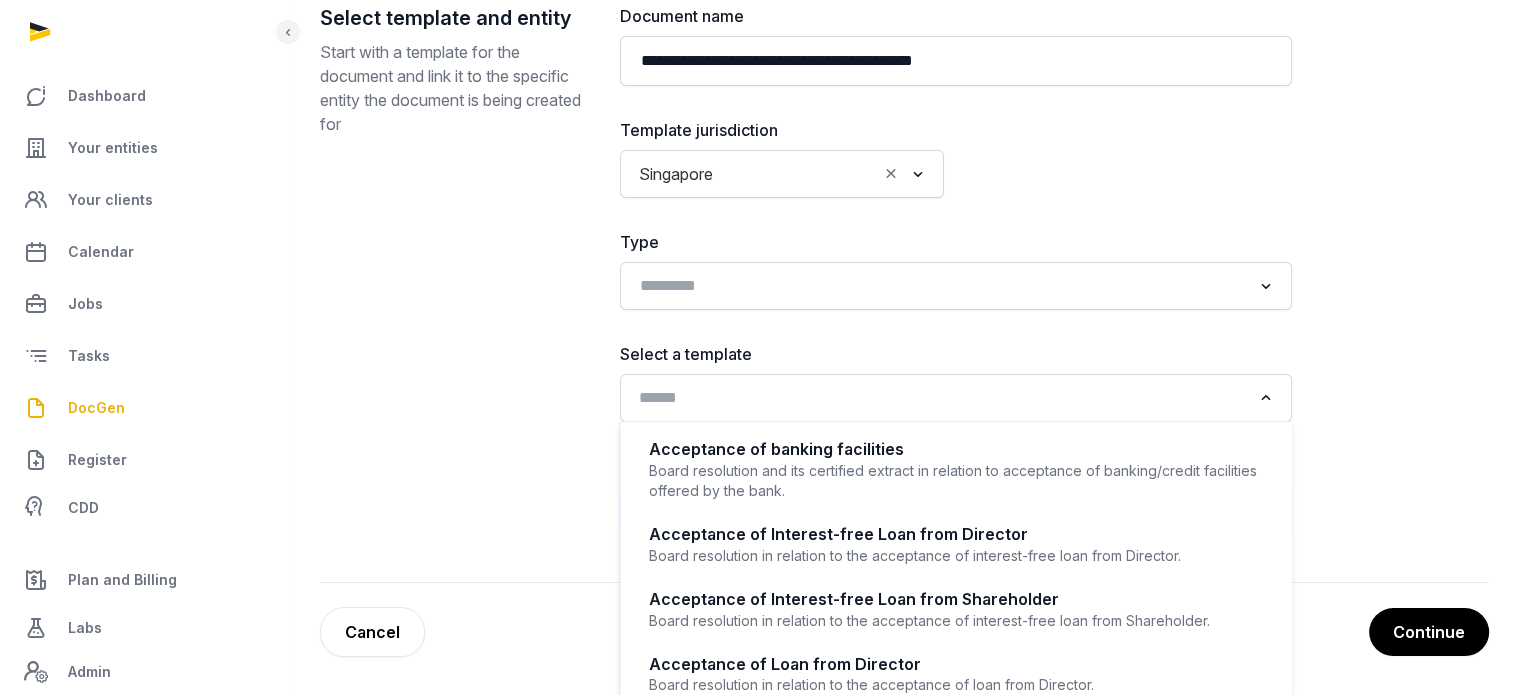 click 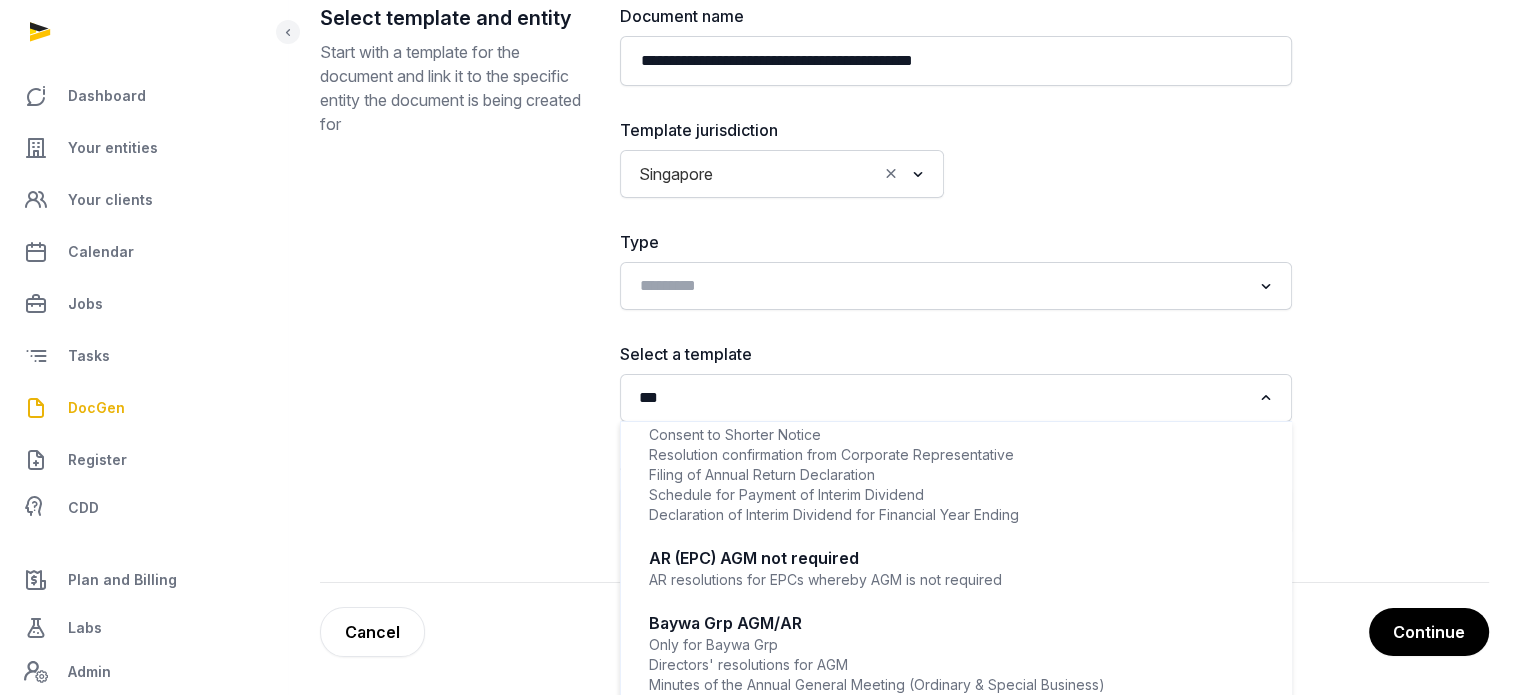 scroll, scrollTop: 1028, scrollLeft: 0, axis: vertical 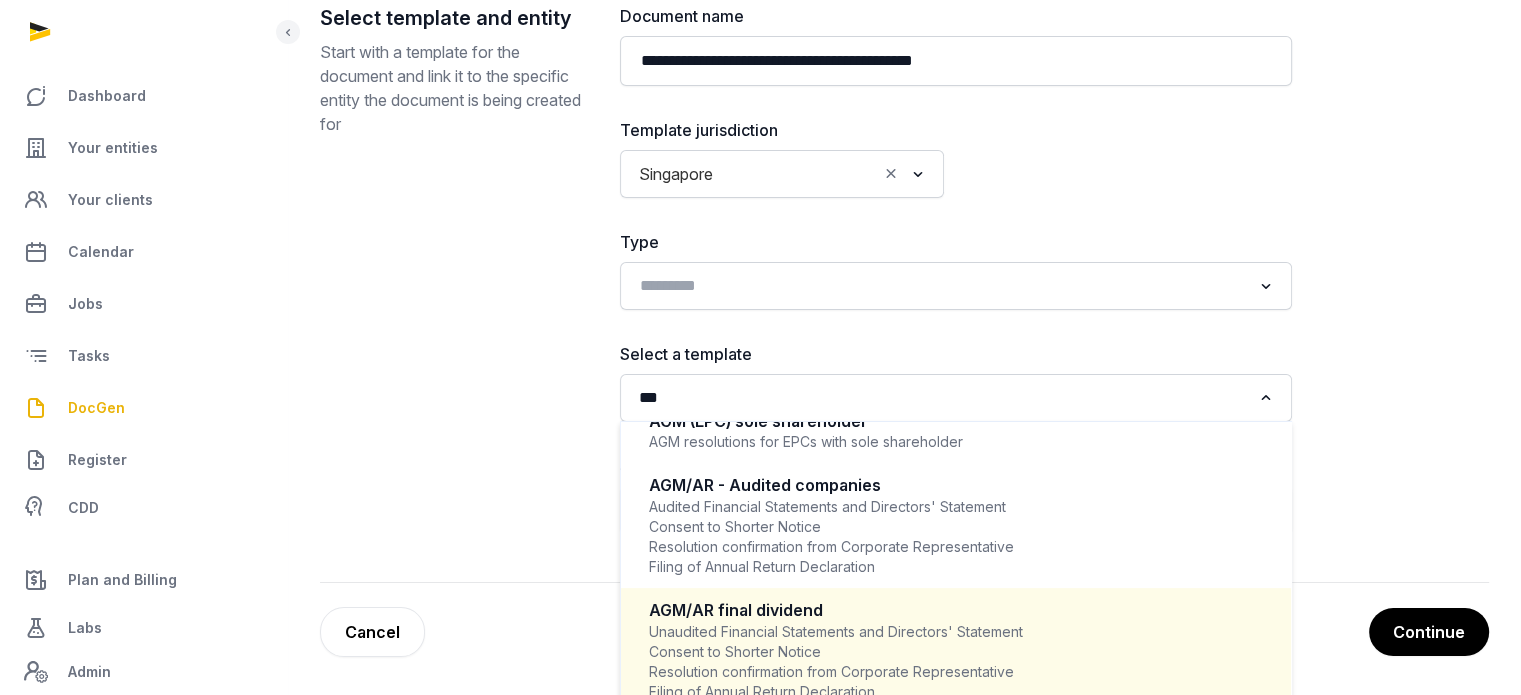click on "Unaudited Financial Statements and Directors' Statement
Consent to Shorter Notice
Resolution confirmation from Corporate Representative
Filing of Annual Return Declaration
Schedule for Payment of Interim Dividend
Declaration of Interim Dividend for Financial Year Ending" at bounding box center [956, 682] 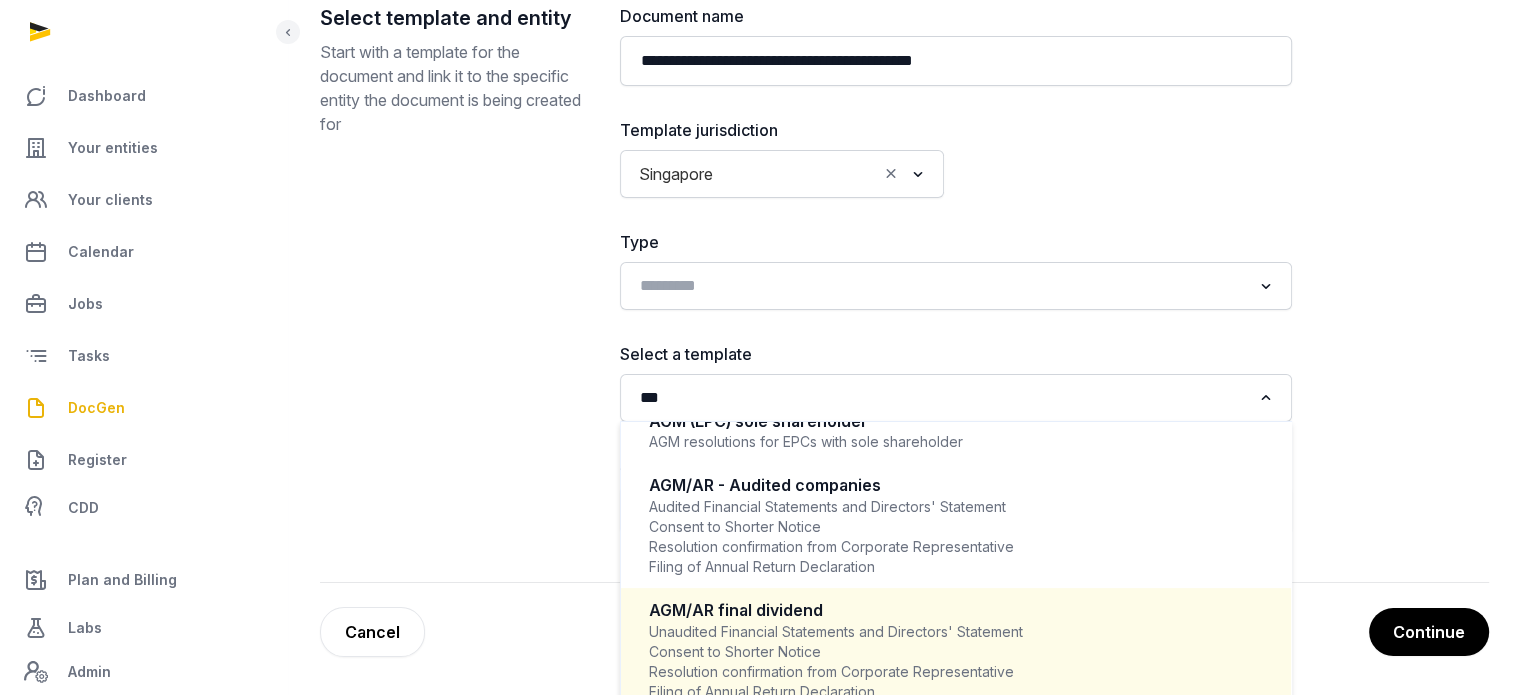 type 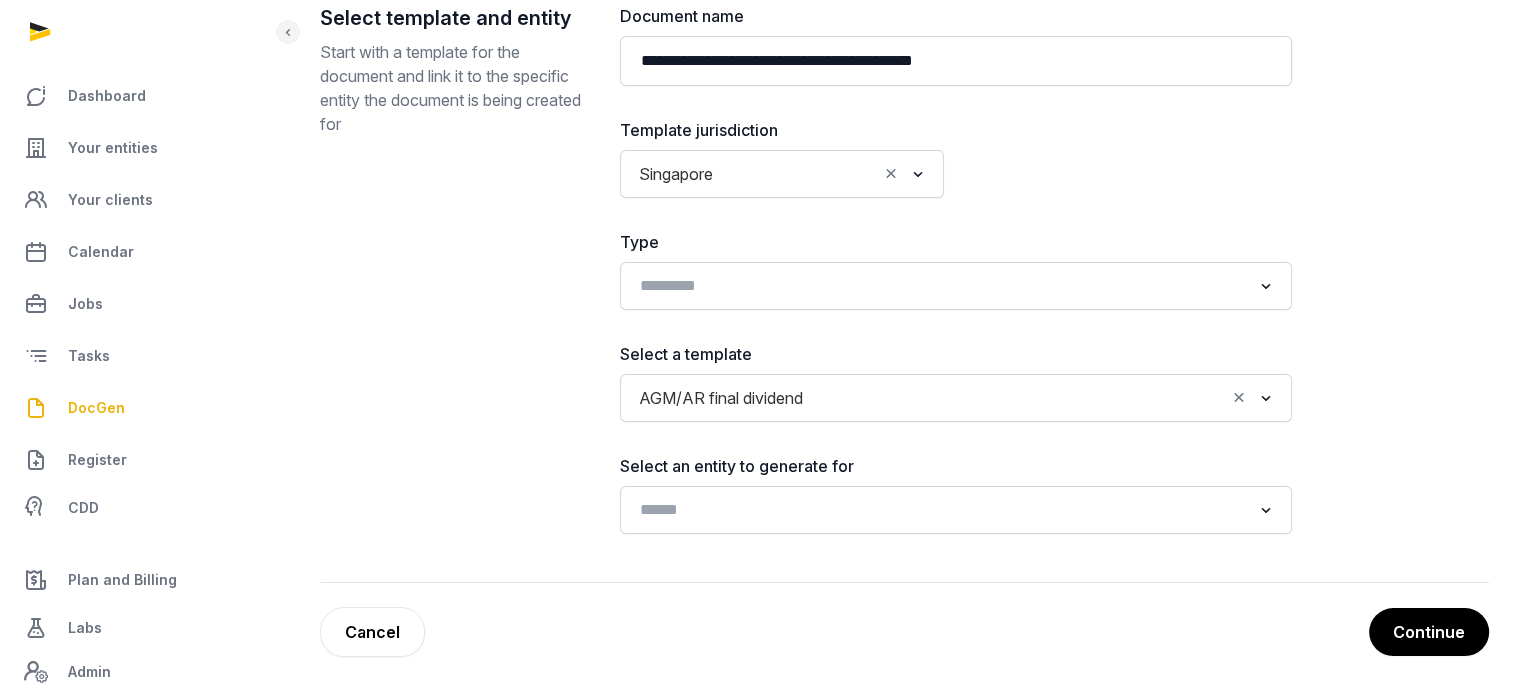 scroll, scrollTop: 4, scrollLeft: 0, axis: vertical 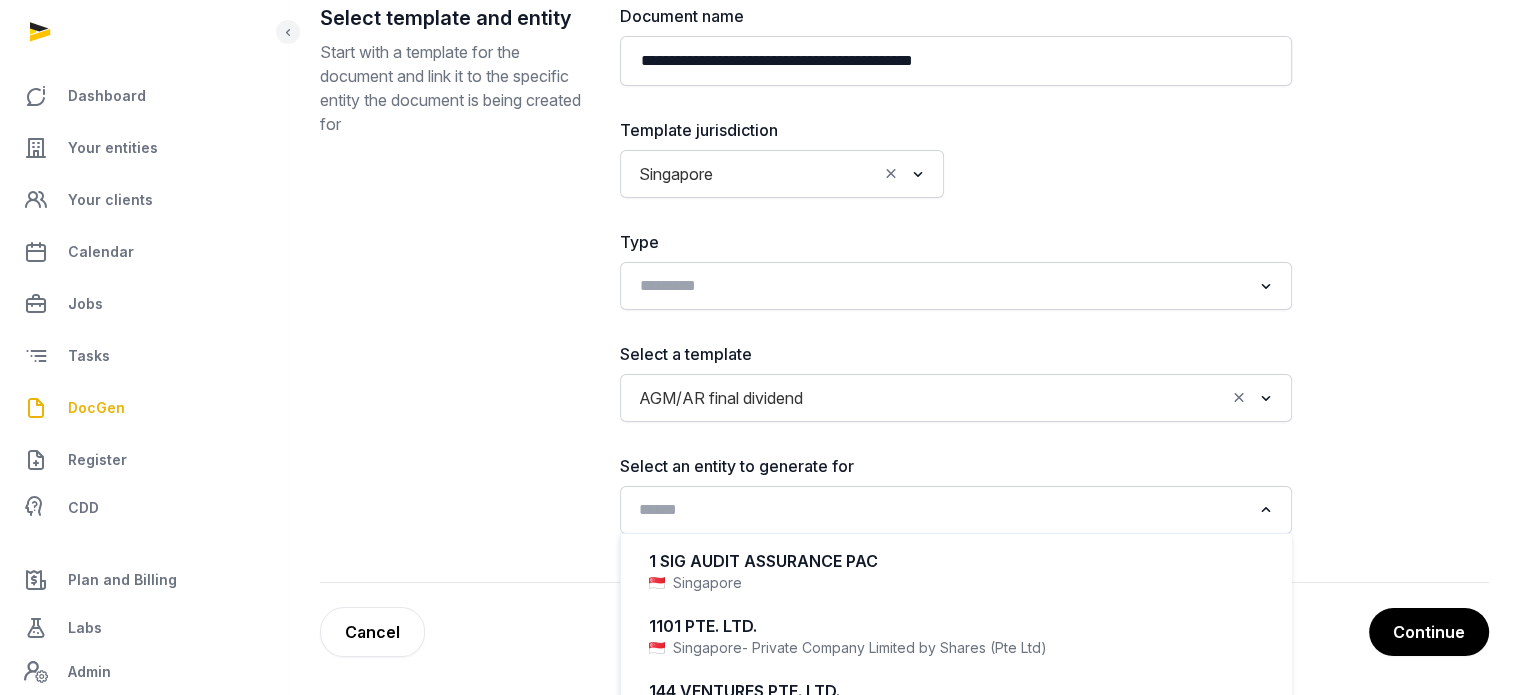 click 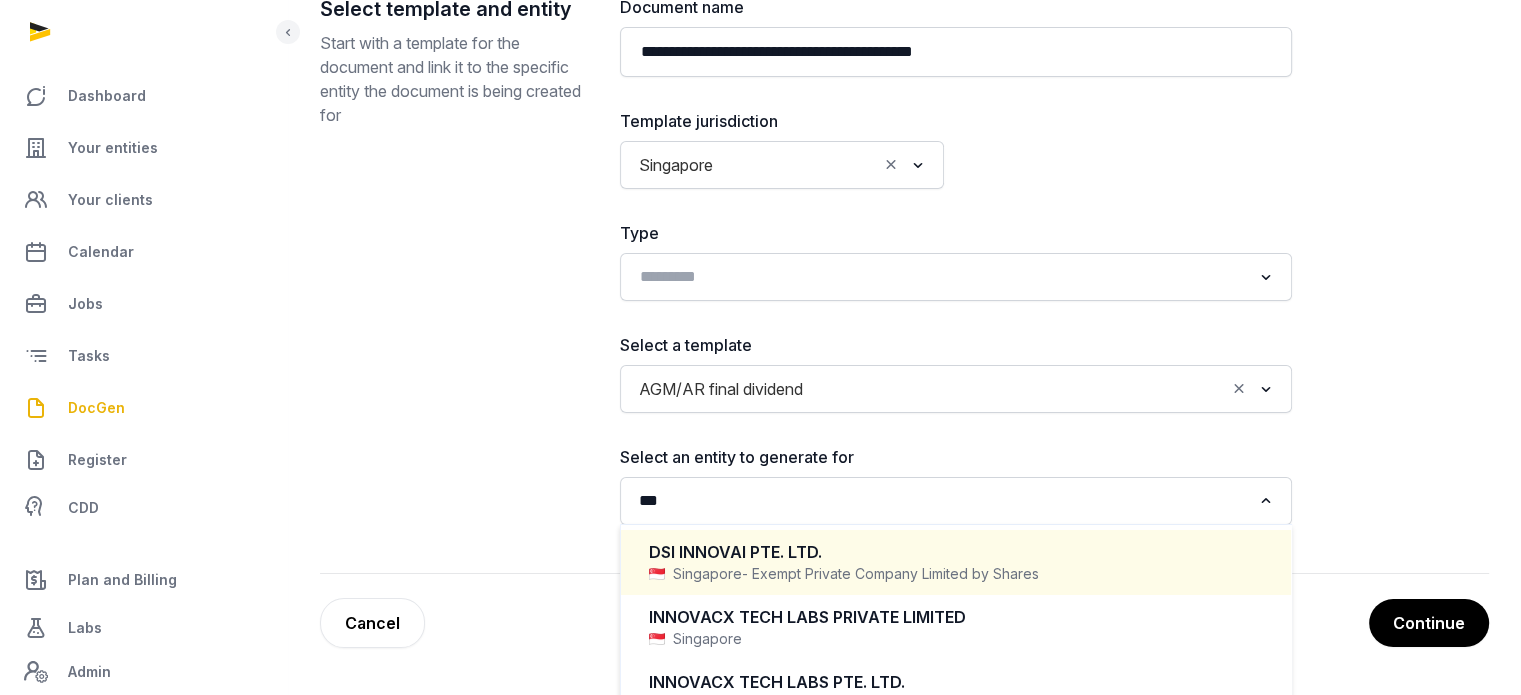 scroll, scrollTop: 428, scrollLeft: 0, axis: vertical 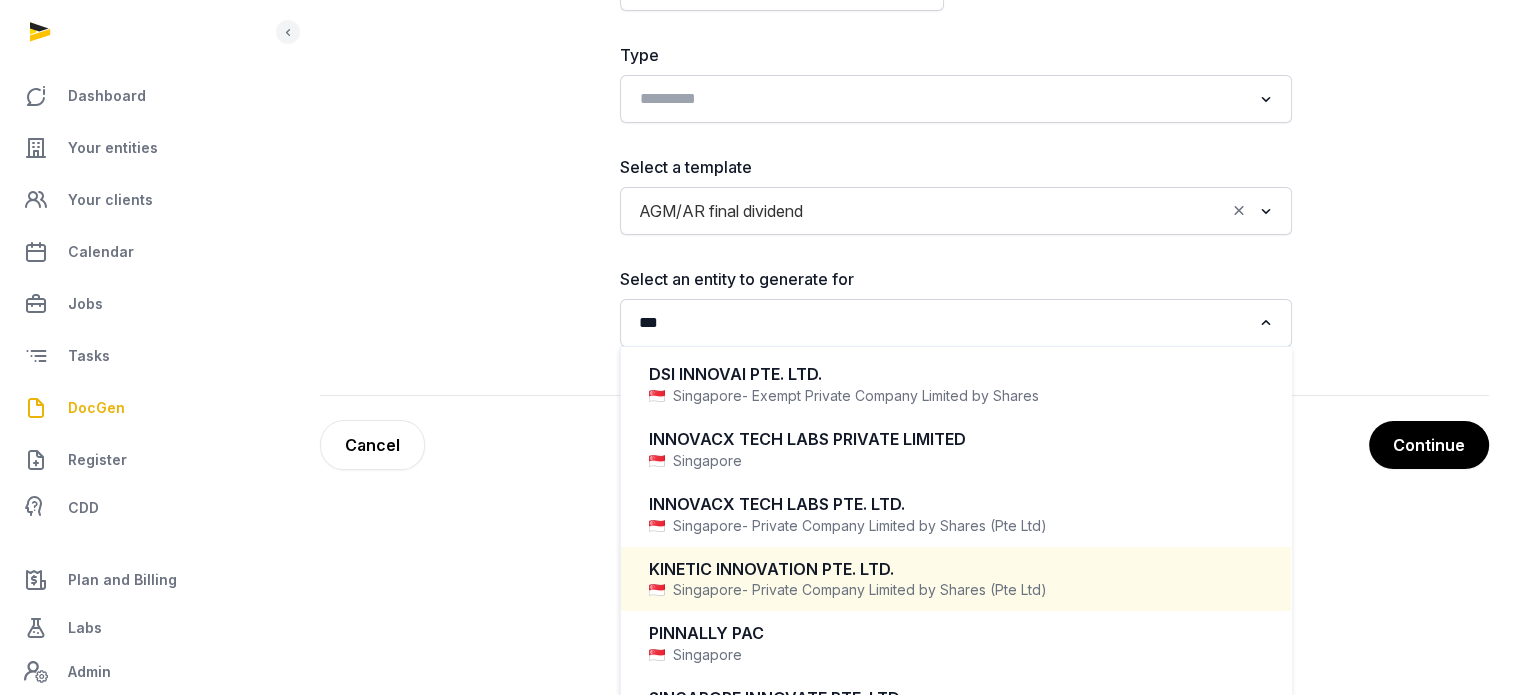 click on "KINETIC INNOVATION PTE. LTD." at bounding box center [956, 569] 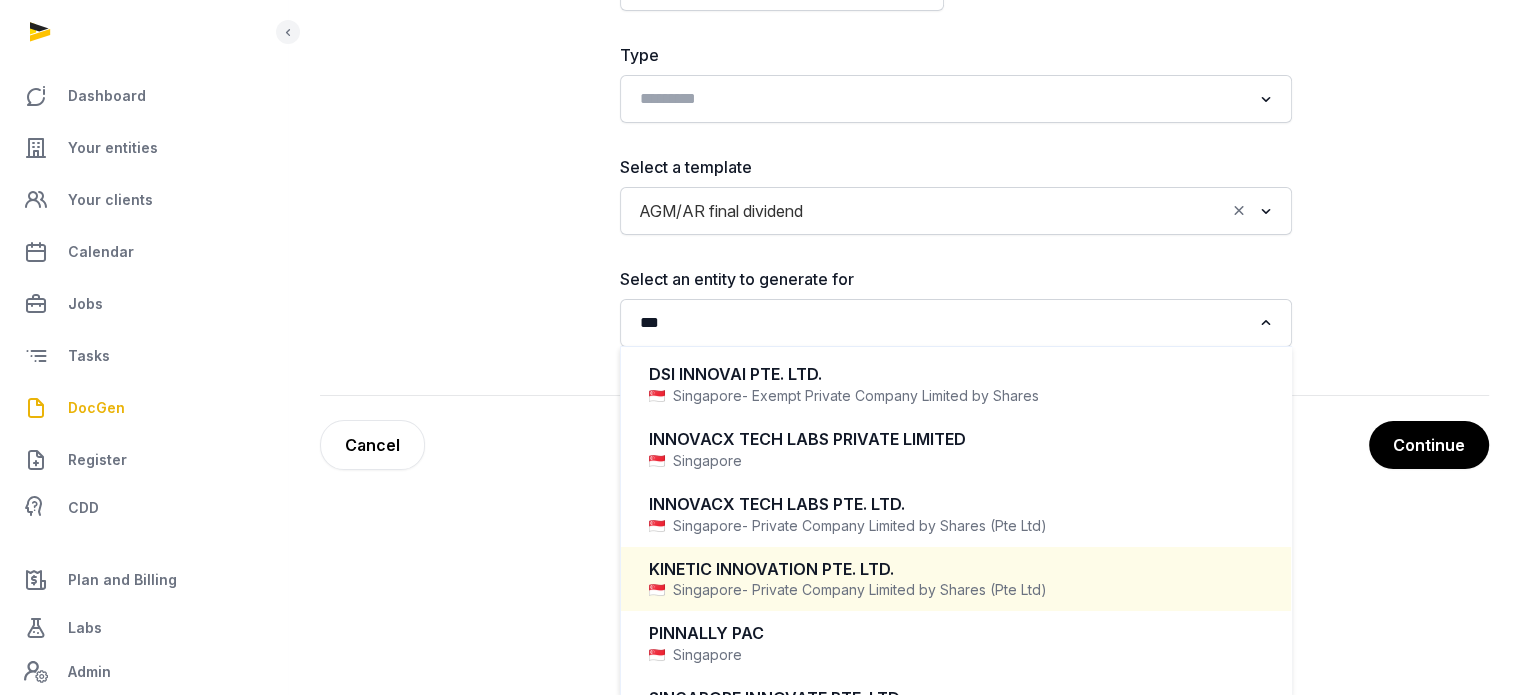 type 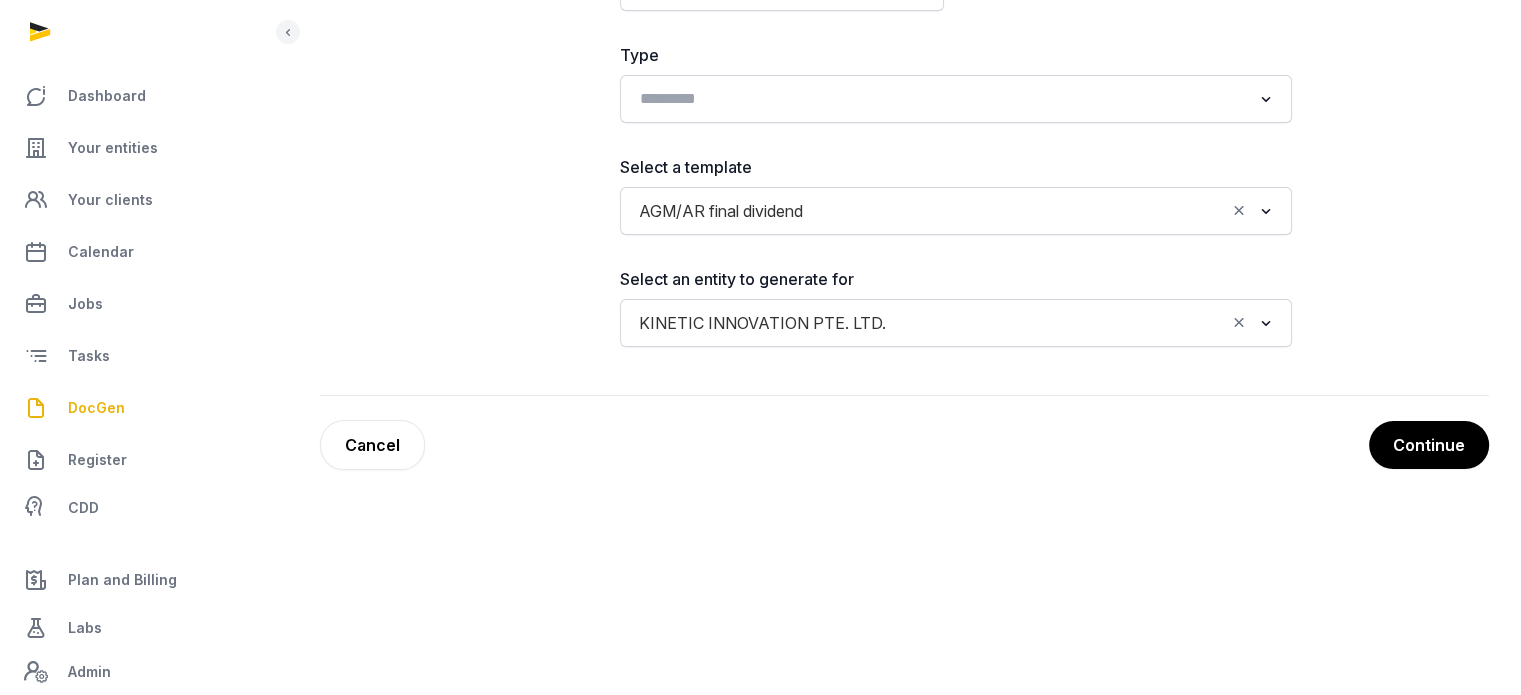 scroll, scrollTop: 241, scrollLeft: 0, axis: vertical 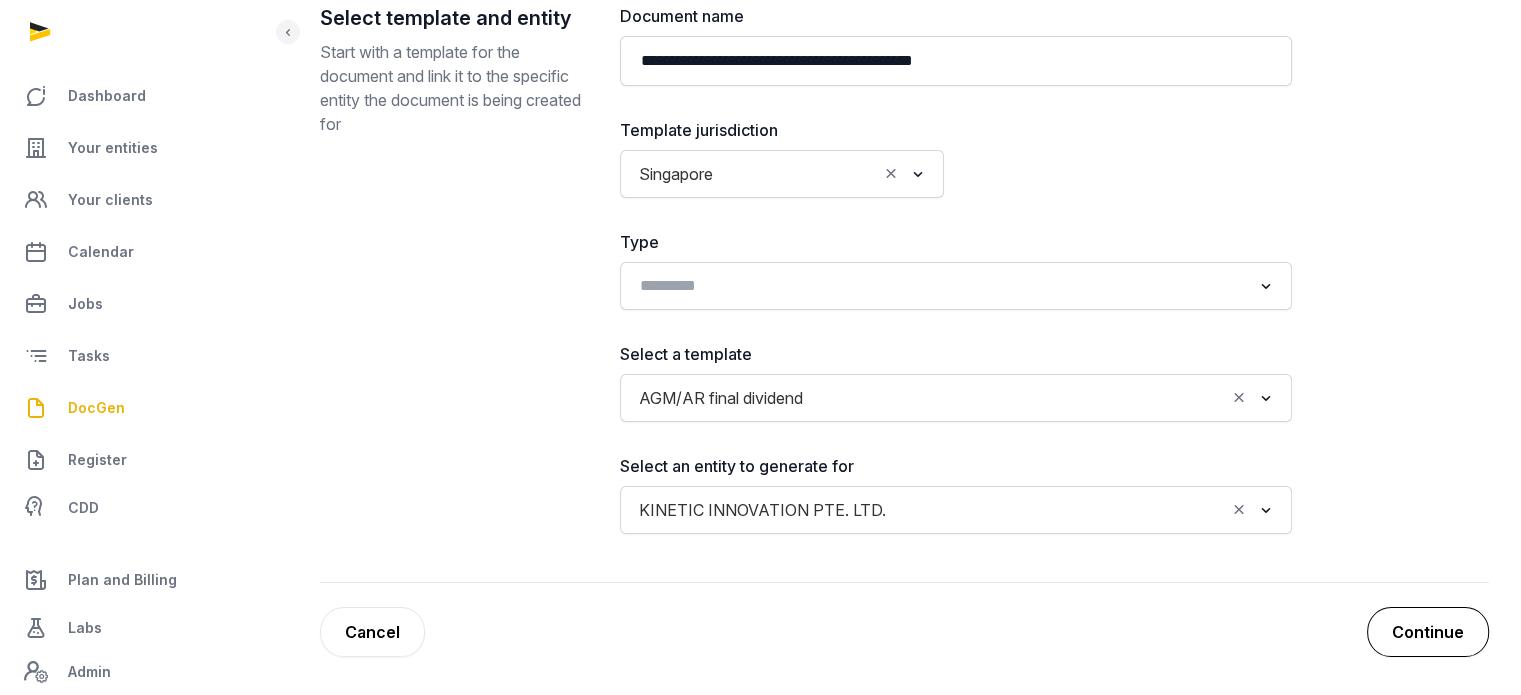 click on "Continue" at bounding box center (1428, 632) 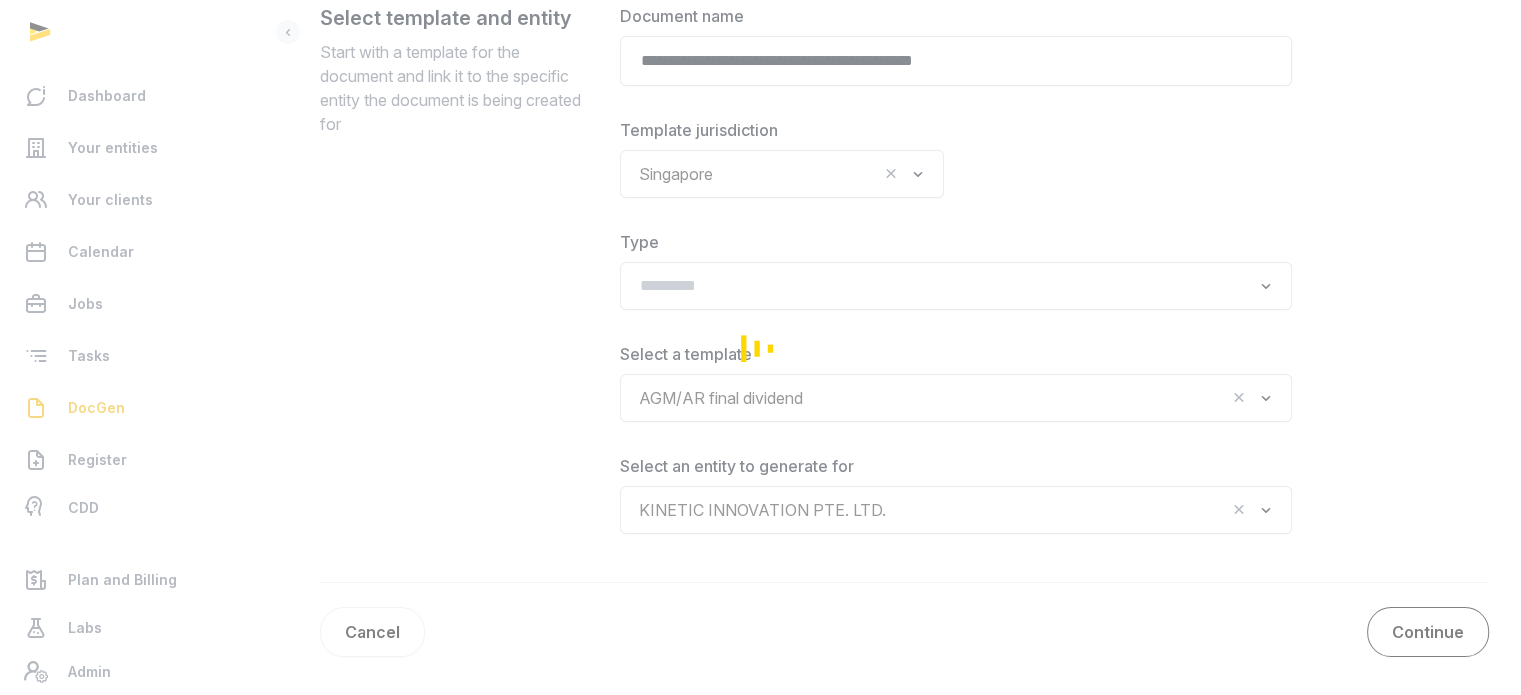 scroll, scrollTop: 301, scrollLeft: 0, axis: vertical 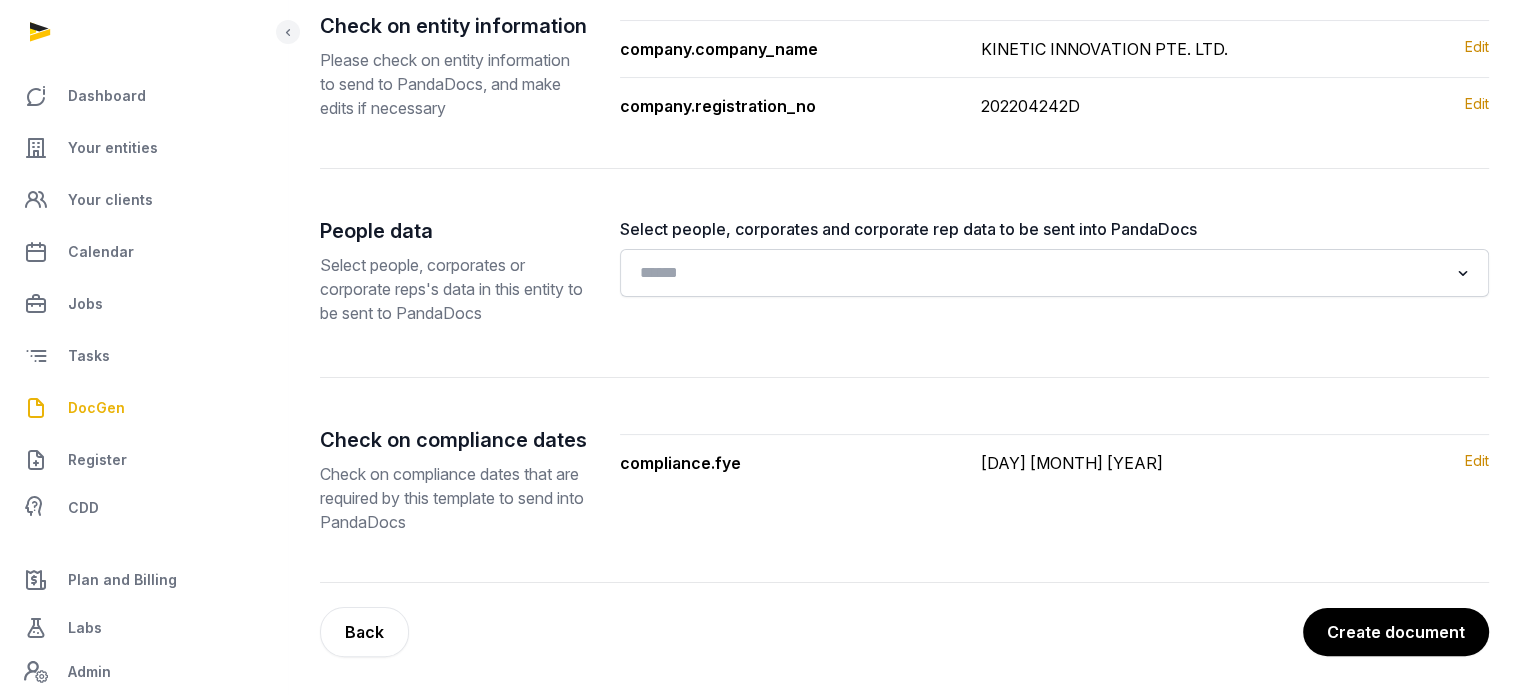 click on "Create document" at bounding box center [1396, 632] 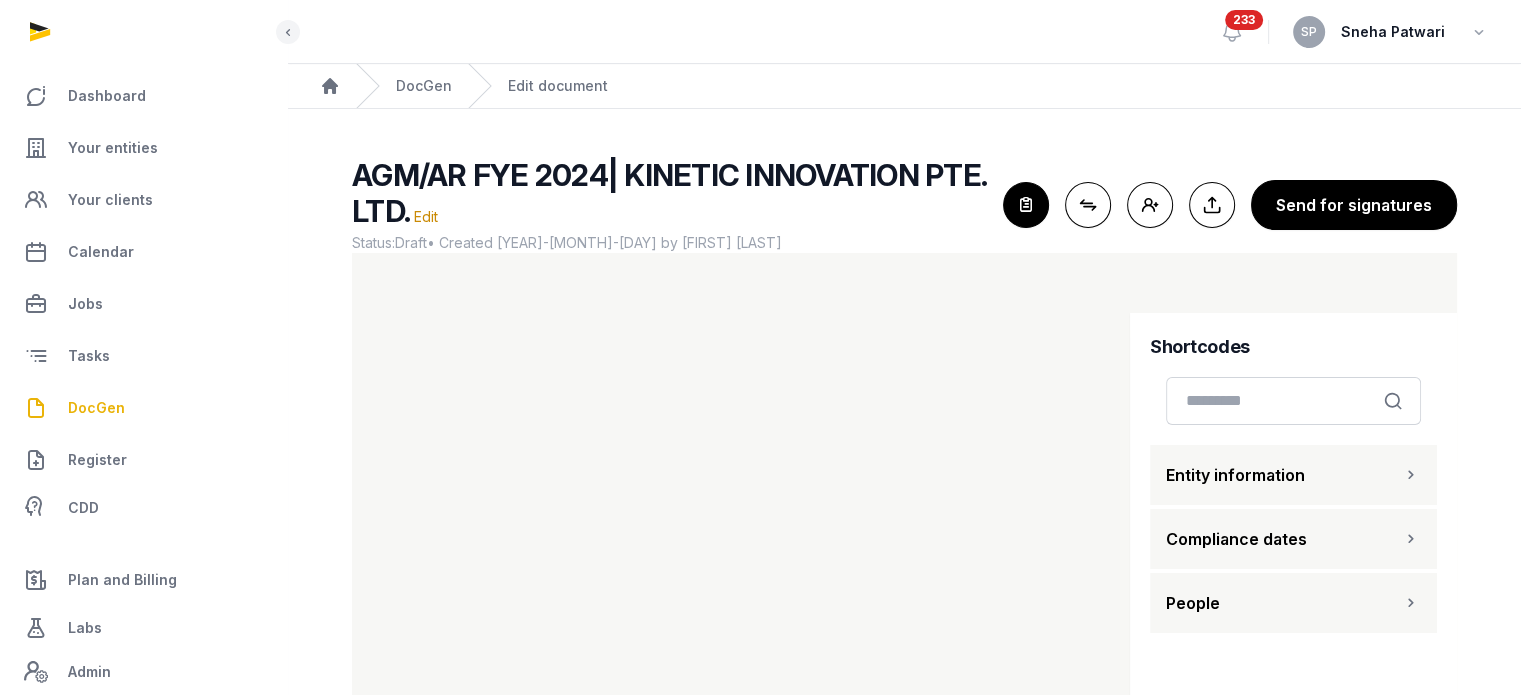 scroll, scrollTop: 119, scrollLeft: 0, axis: vertical 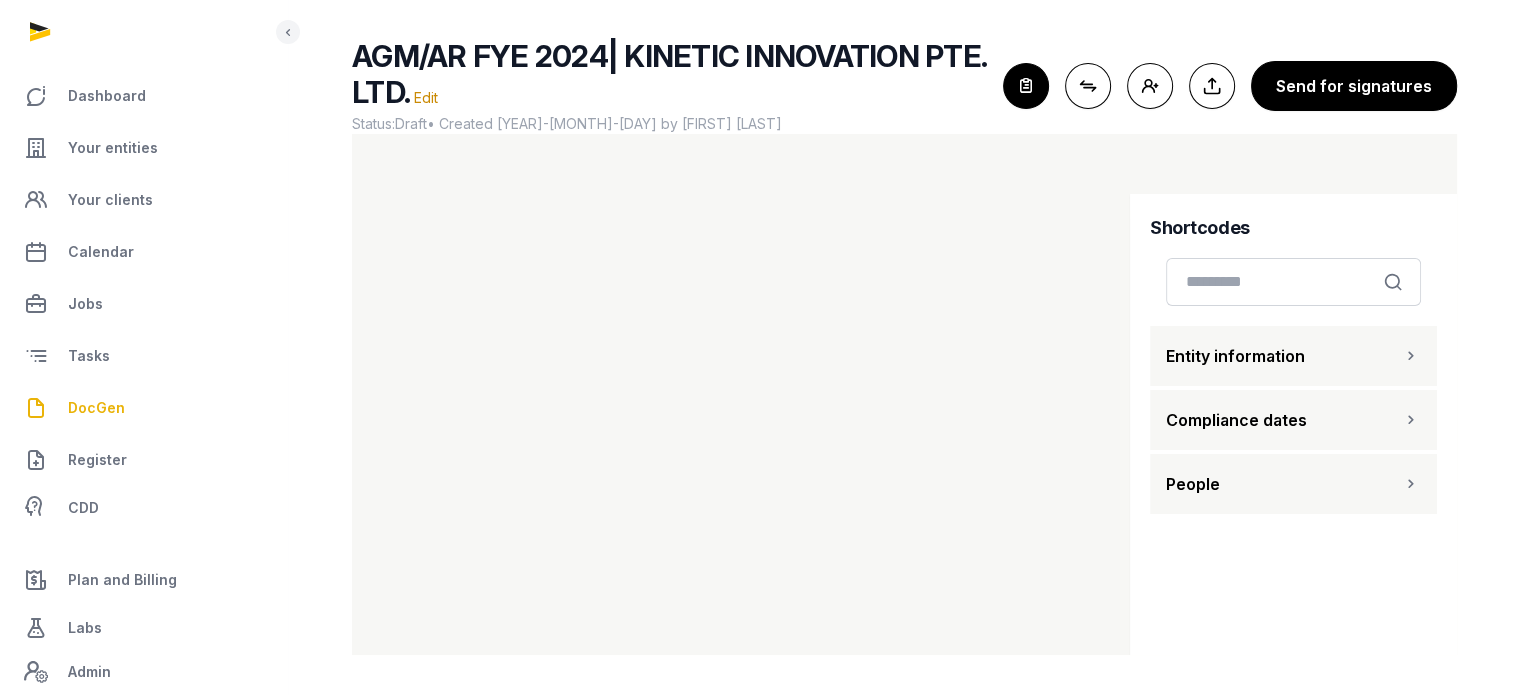 click on "Entity information" at bounding box center [1293, 356] 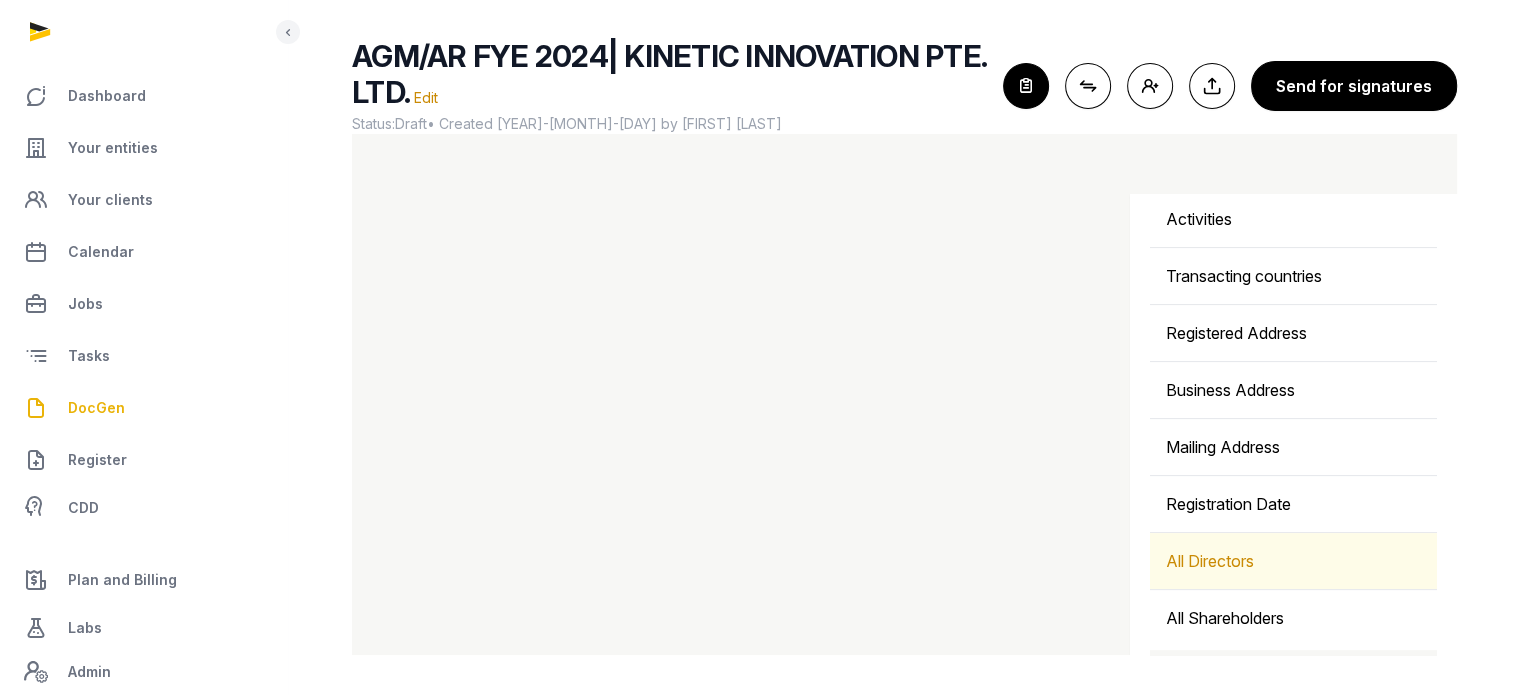 scroll, scrollTop: 598, scrollLeft: 0, axis: vertical 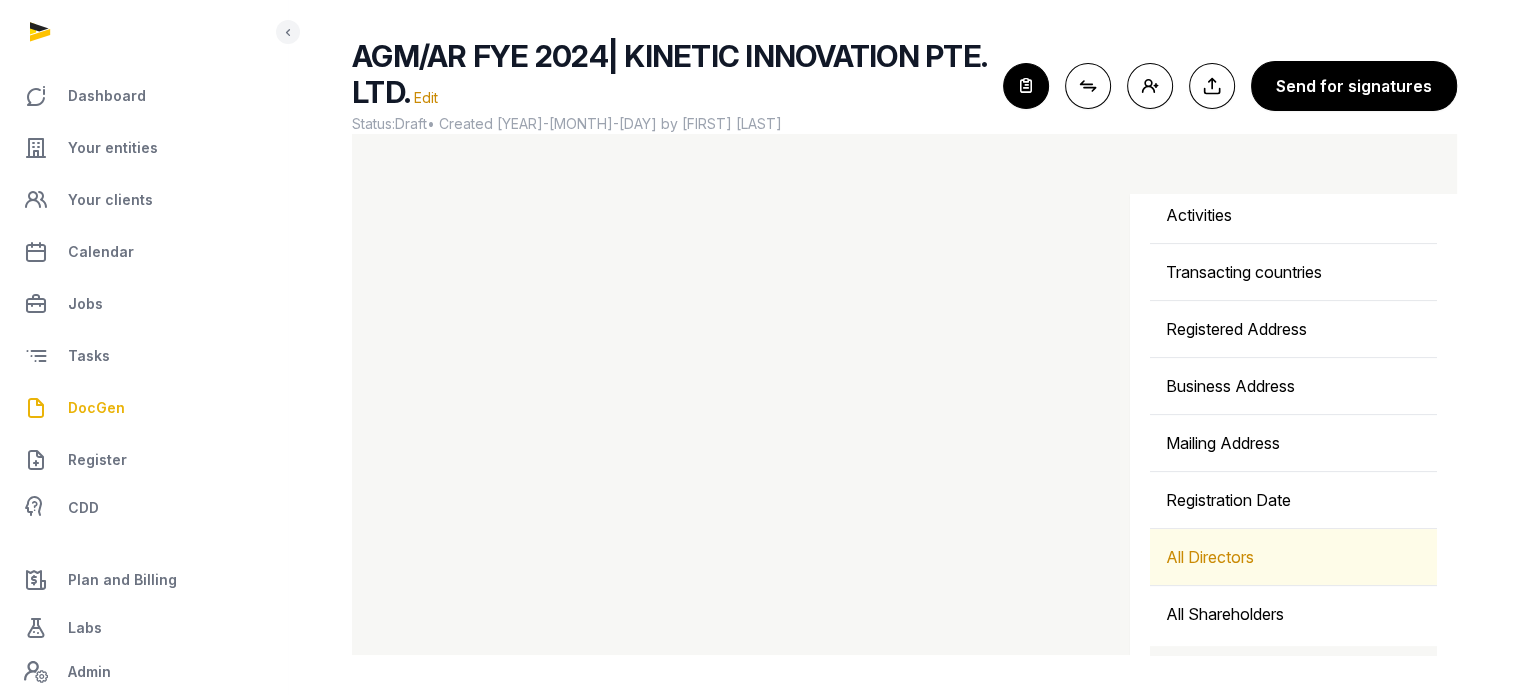click on "All Directors" at bounding box center (1293, 557) 